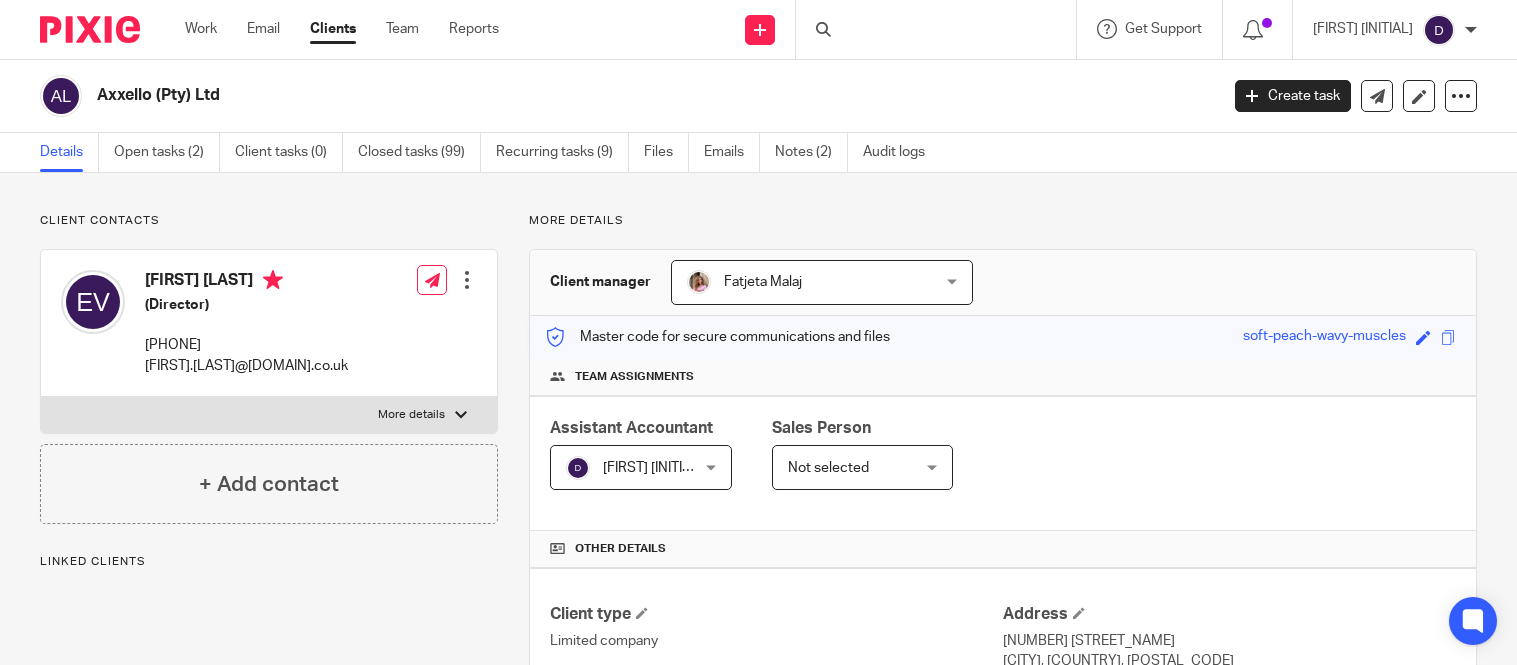 scroll, scrollTop: 0, scrollLeft: 0, axis: both 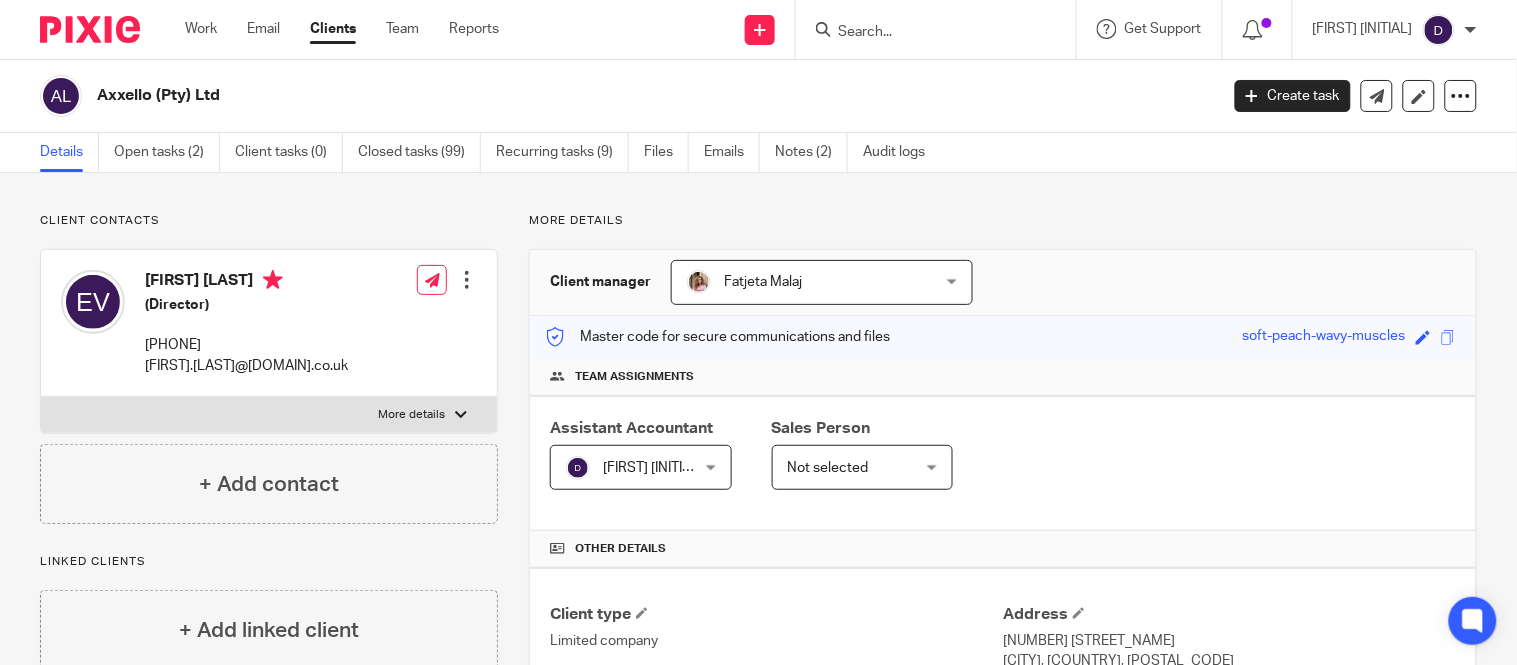 click at bounding box center (926, 33) 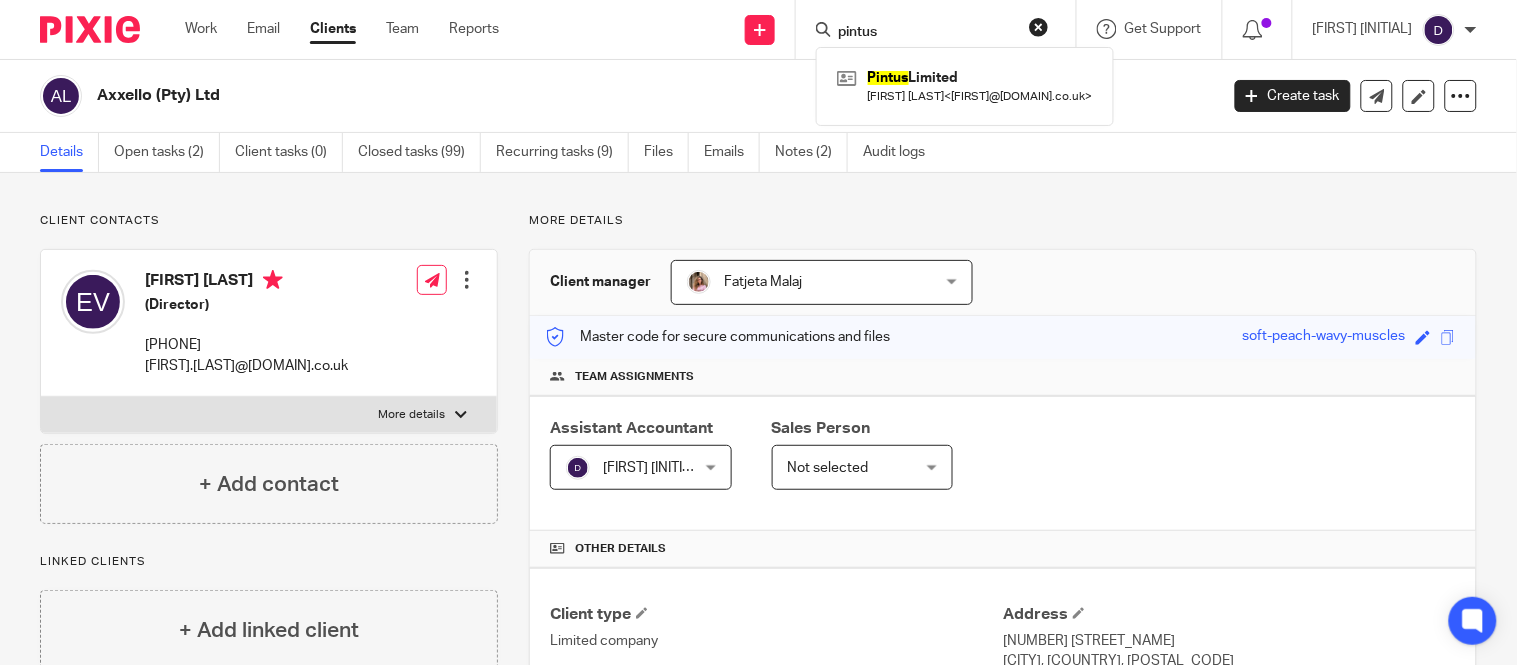 type on "pintus" 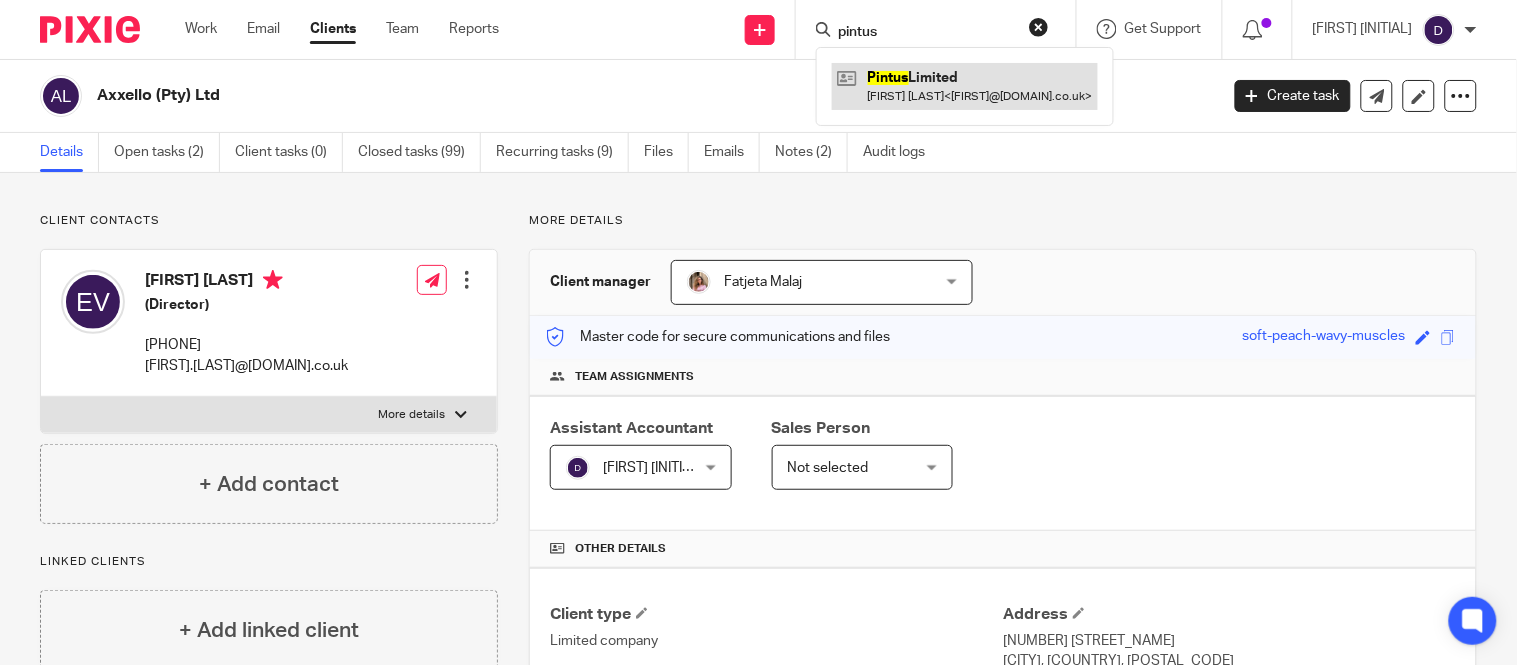 click at bounding box center (965, 86) 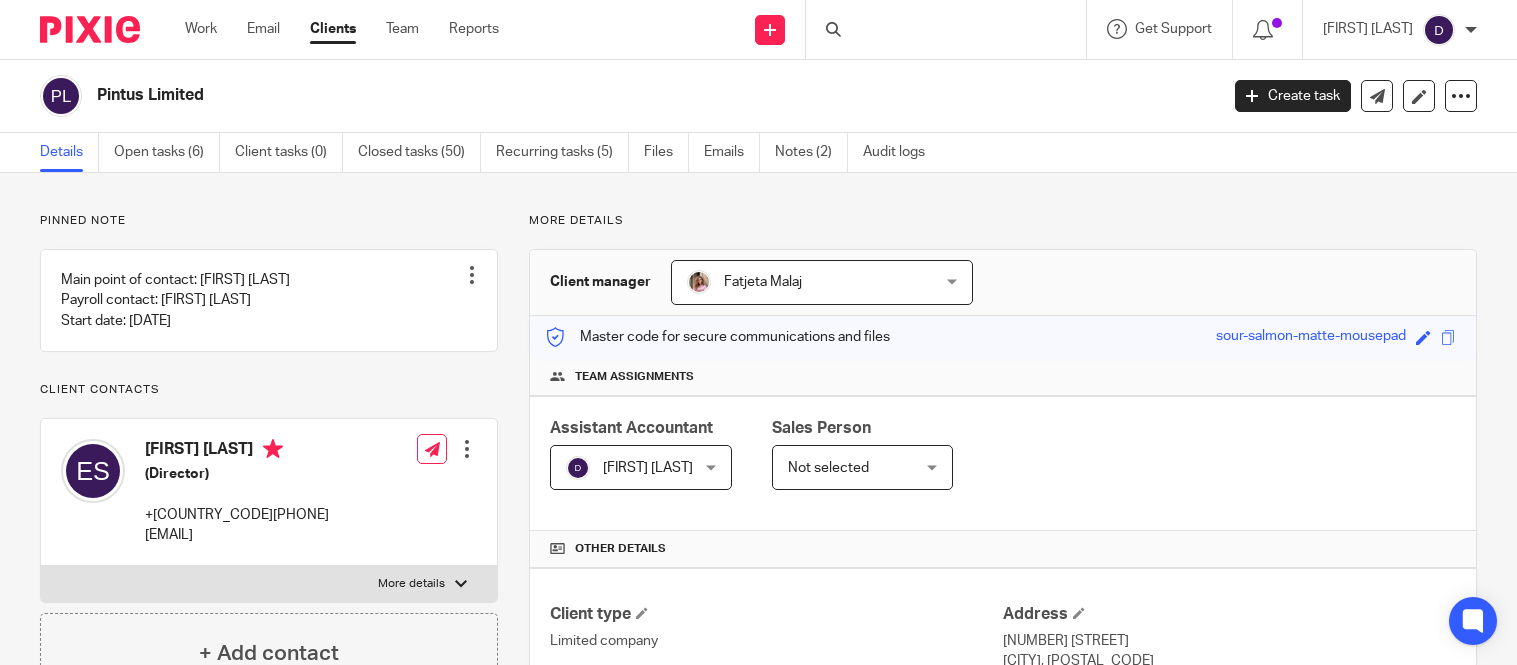 scroll, scrollTop: 0, scrollLeft: 0, axis: both 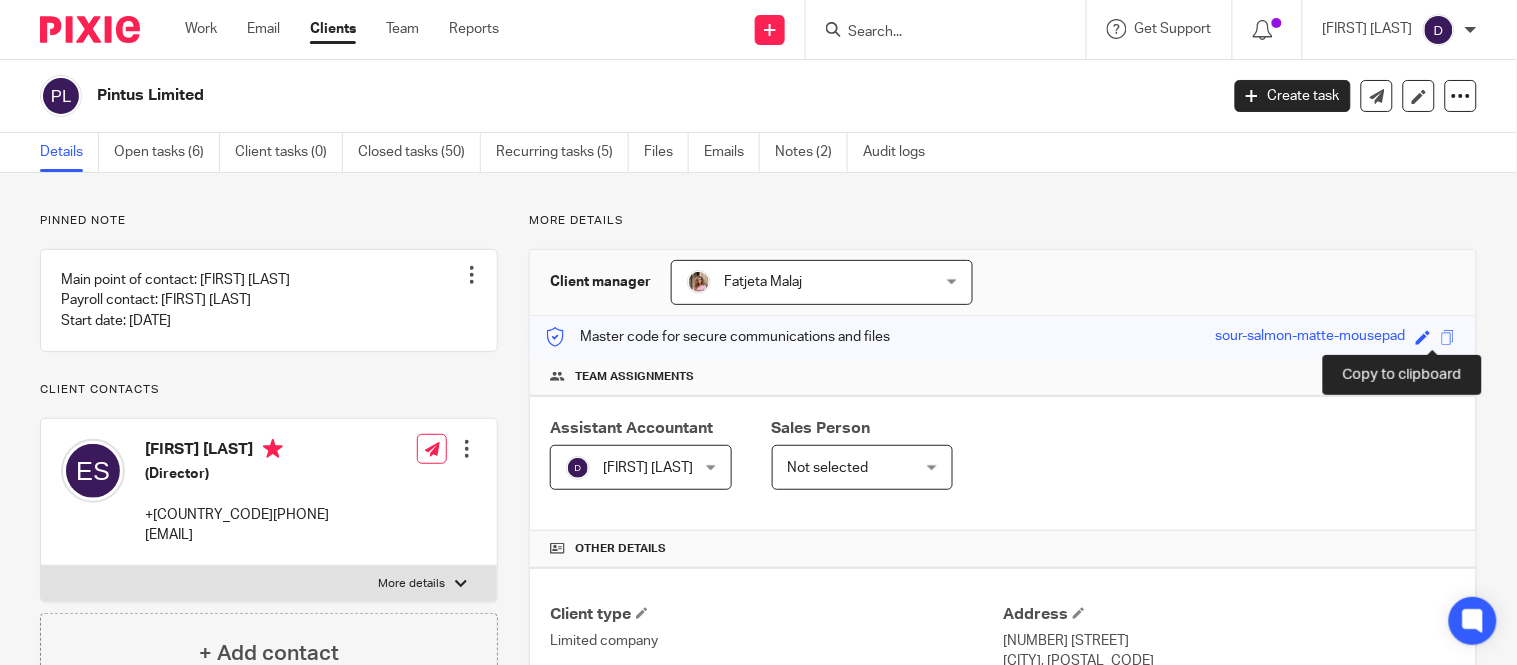 click at bounding box center (1448, 337) 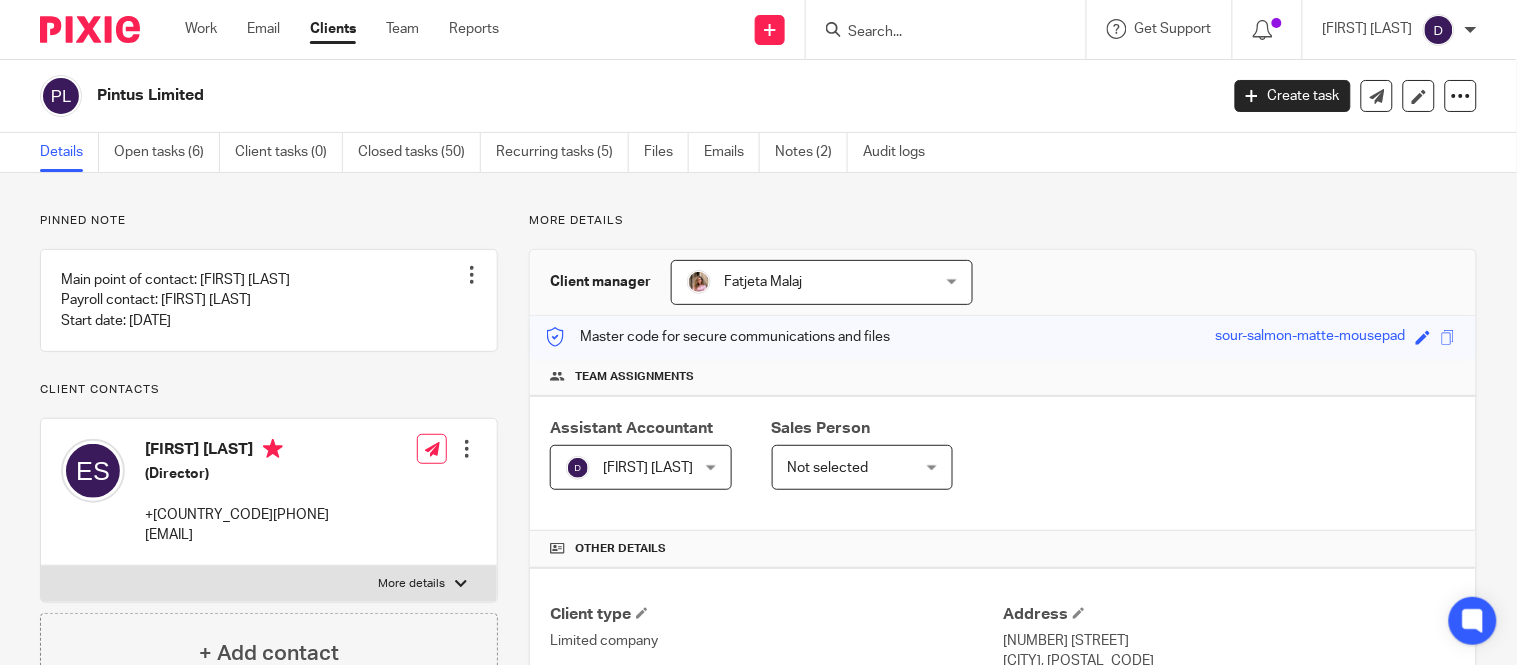 scroll, scrollTop: 222, scrollLeft: 0, axis: vertical 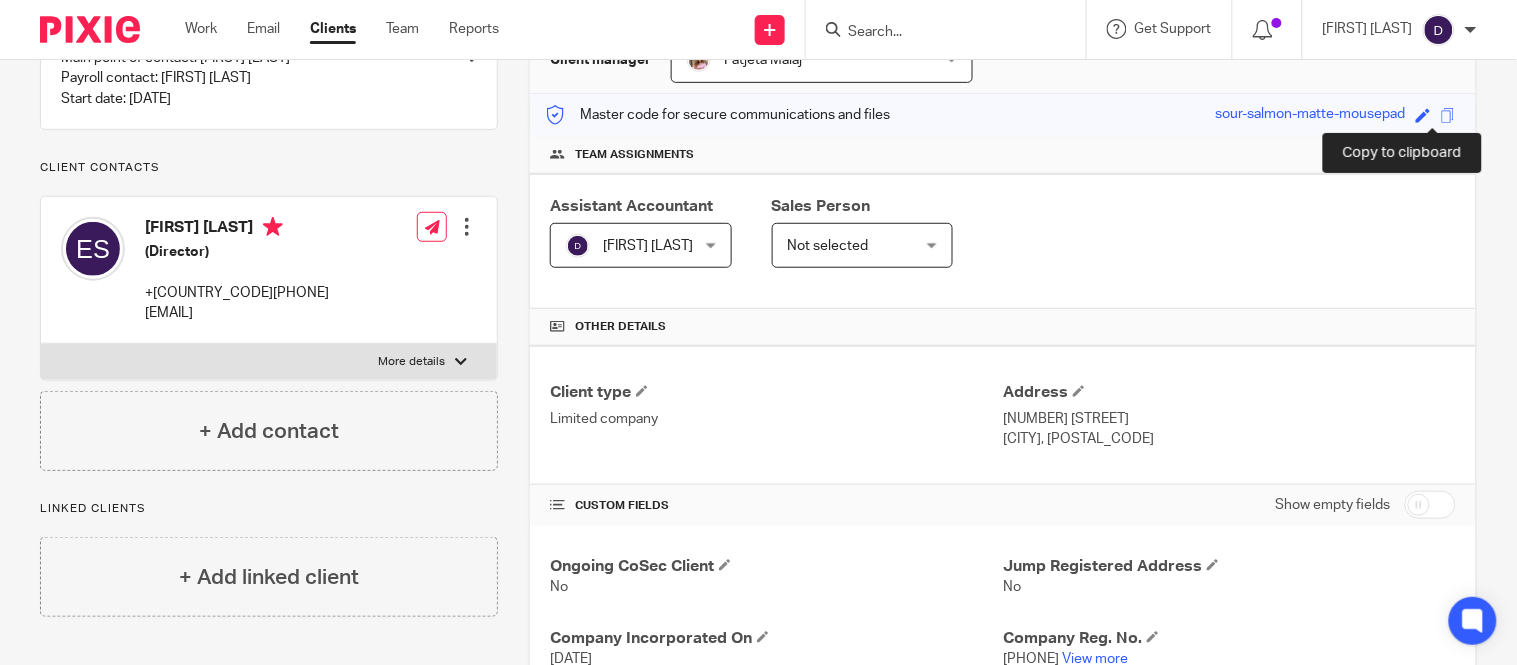 click at bounding box center (1448, 115) 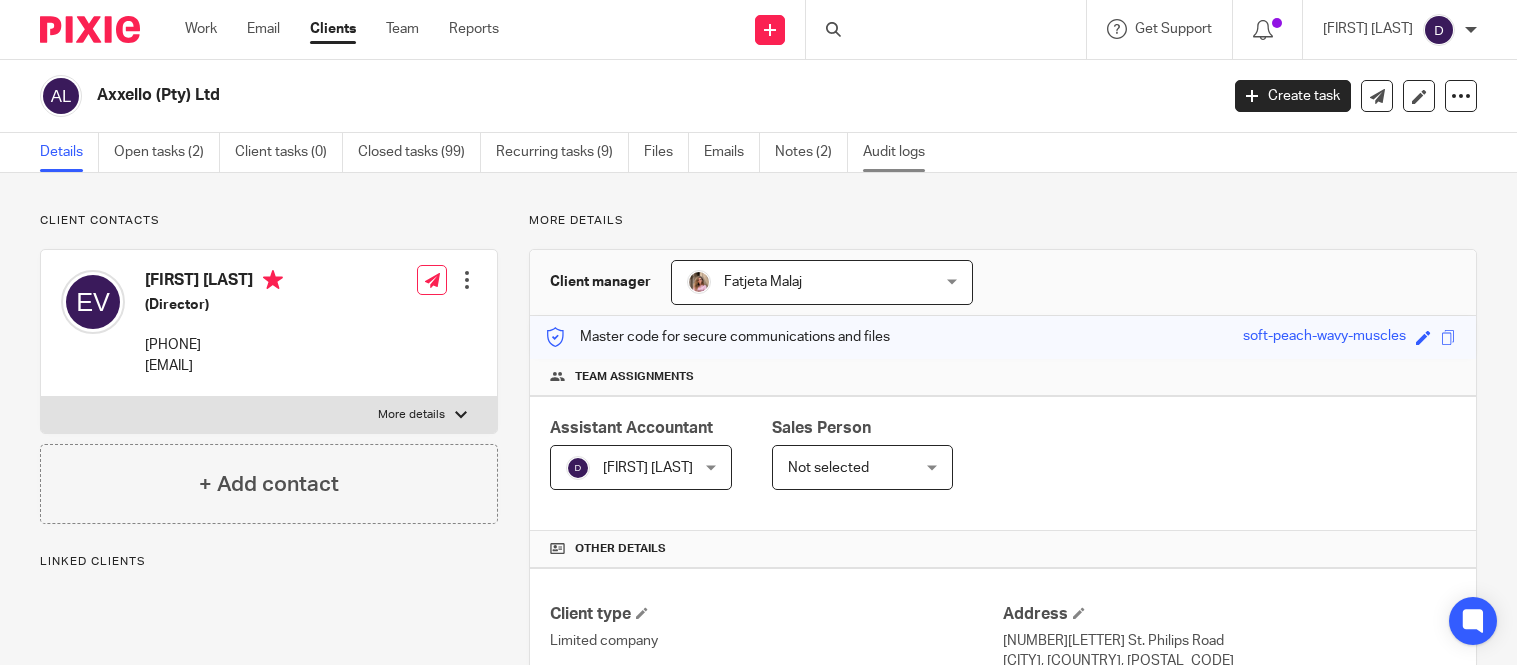 scroll, scrollTop: 0, scrollLeft: 0, axis: both 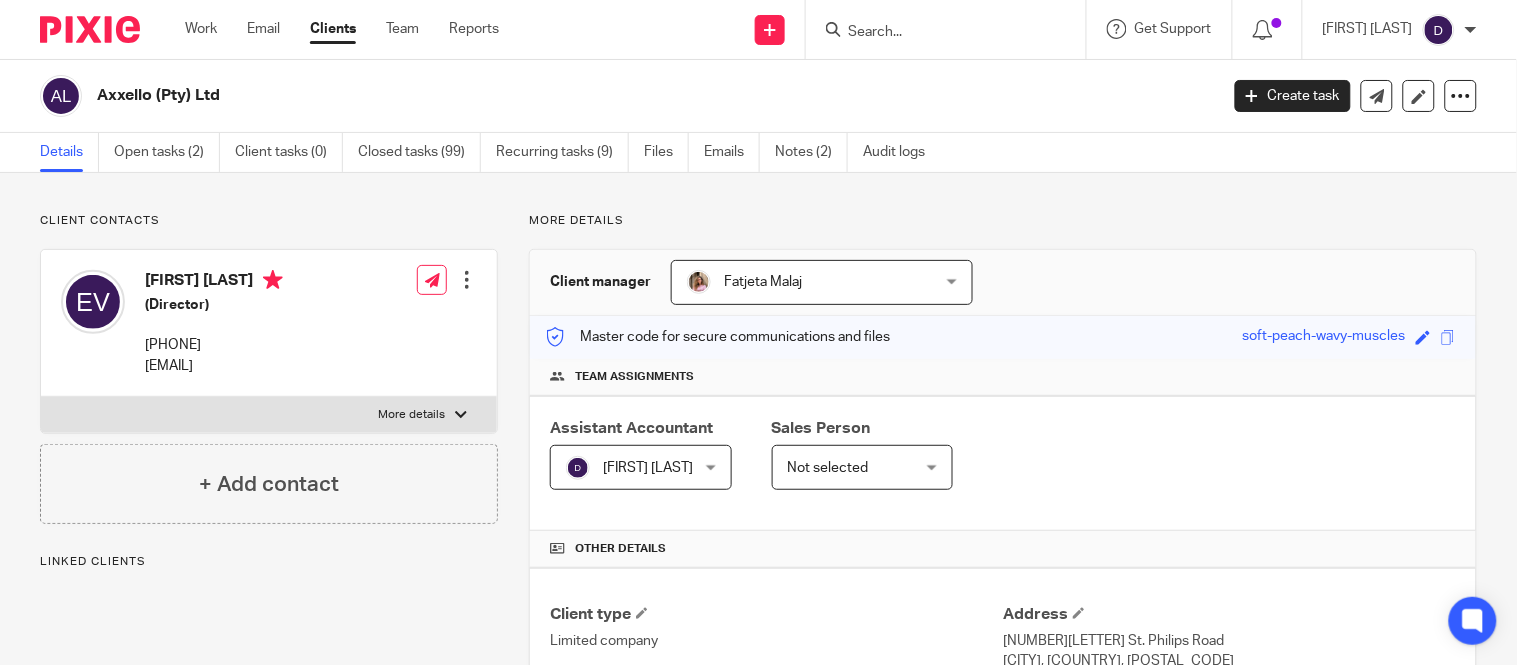 click at bounding box center (952, 29) 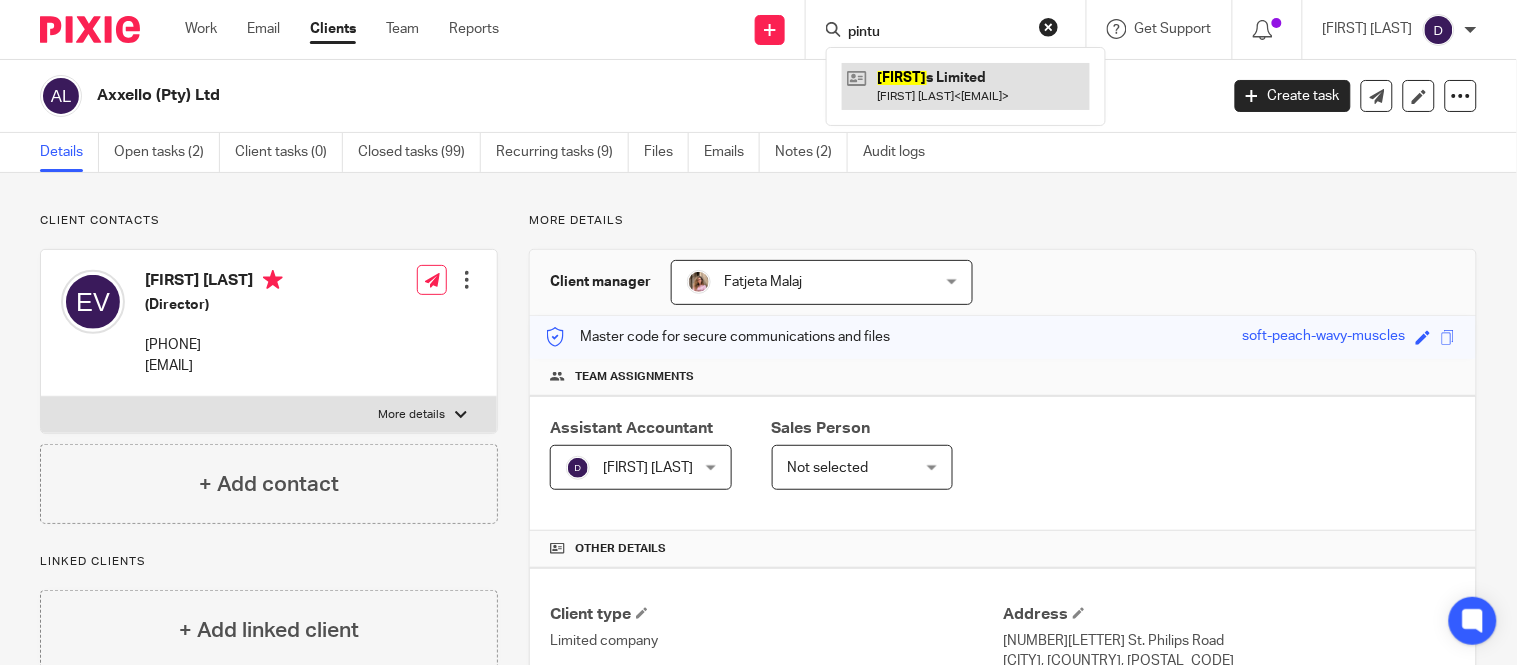 type on "pintu" 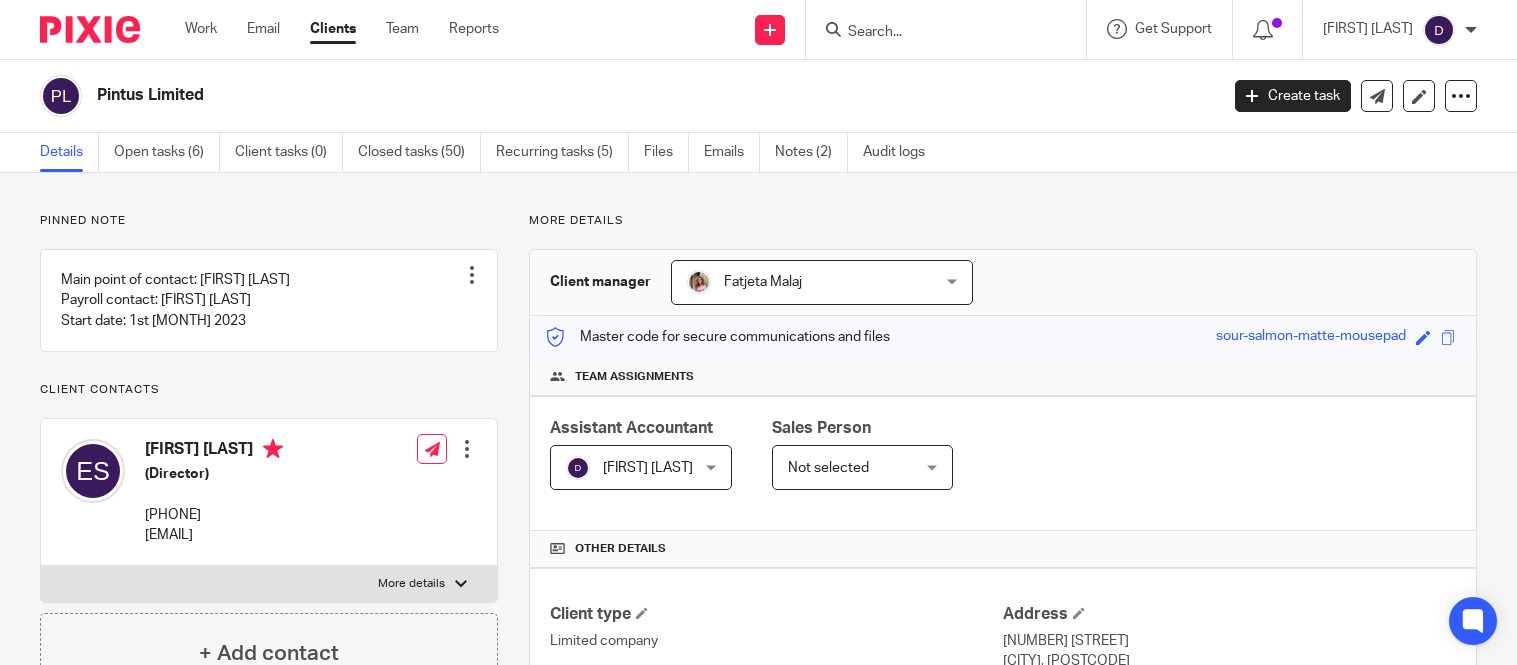 scroll, scrollTop: 0, scrollLeft: 0, axis: both 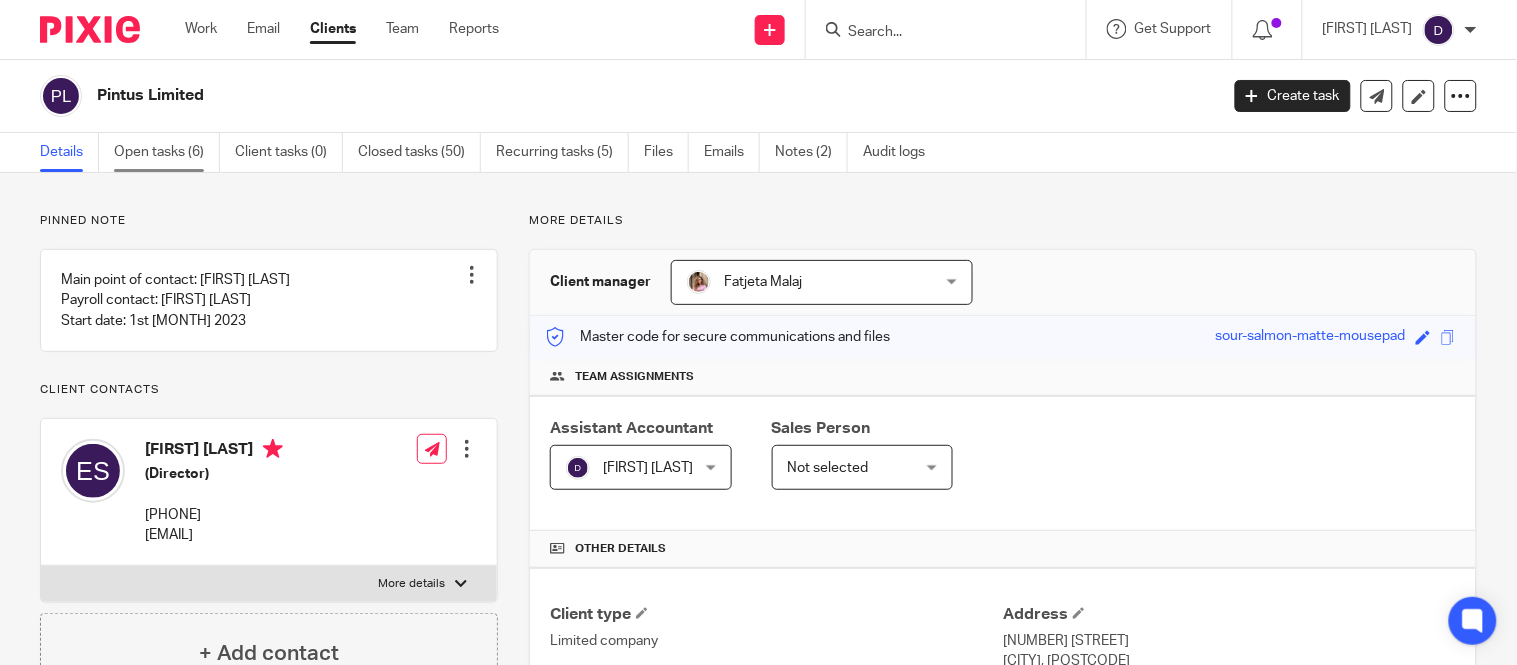 click on "Open tasks (6)" at bounding box center (167, 152) 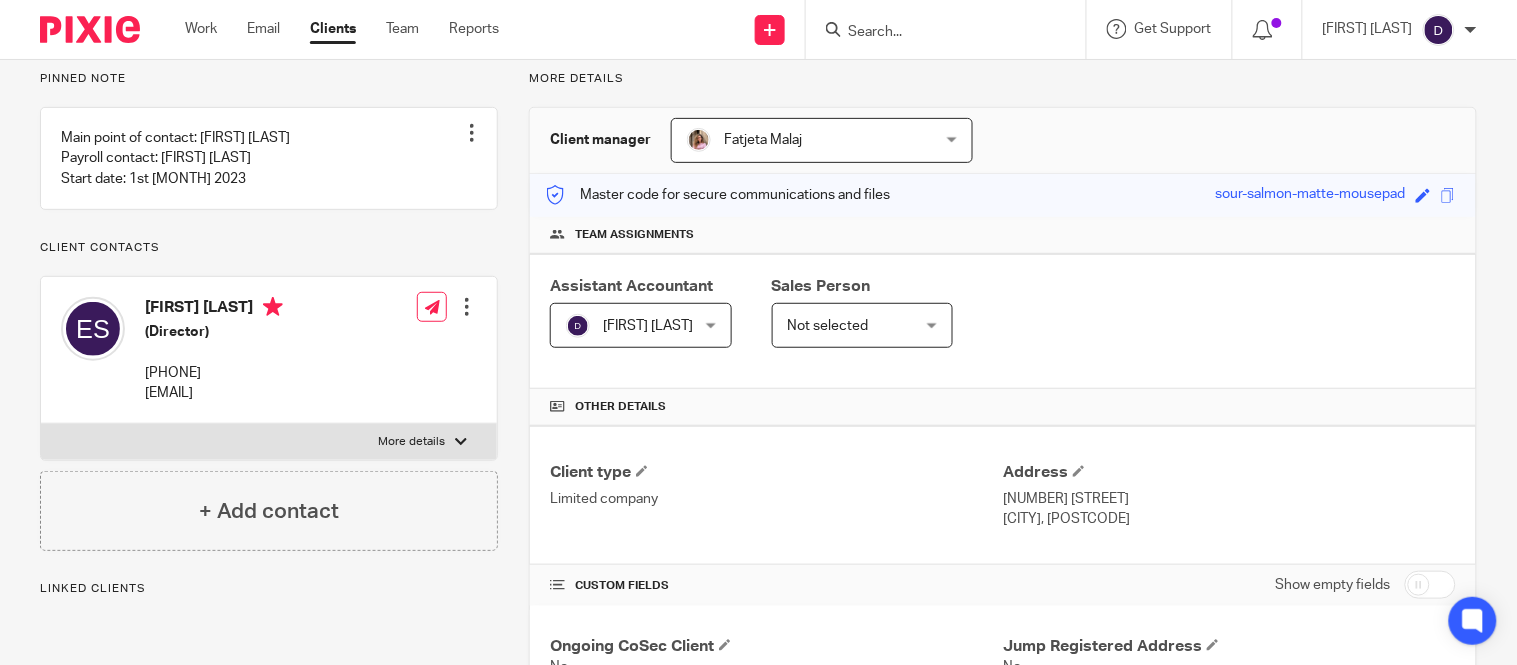 scroll, scrollTop: 220, scrollLeft: 0, axis: vertical 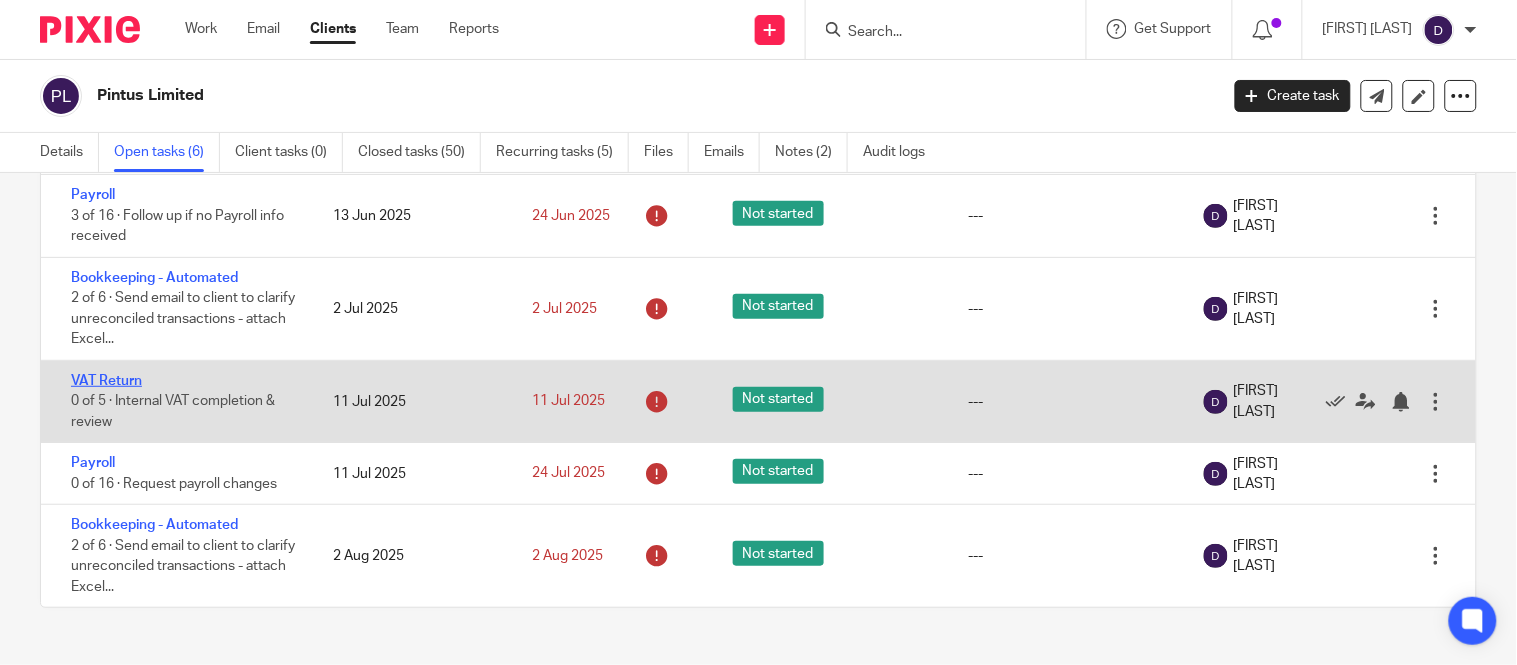 click on "VAT Return" at bounding box center (106, 381) 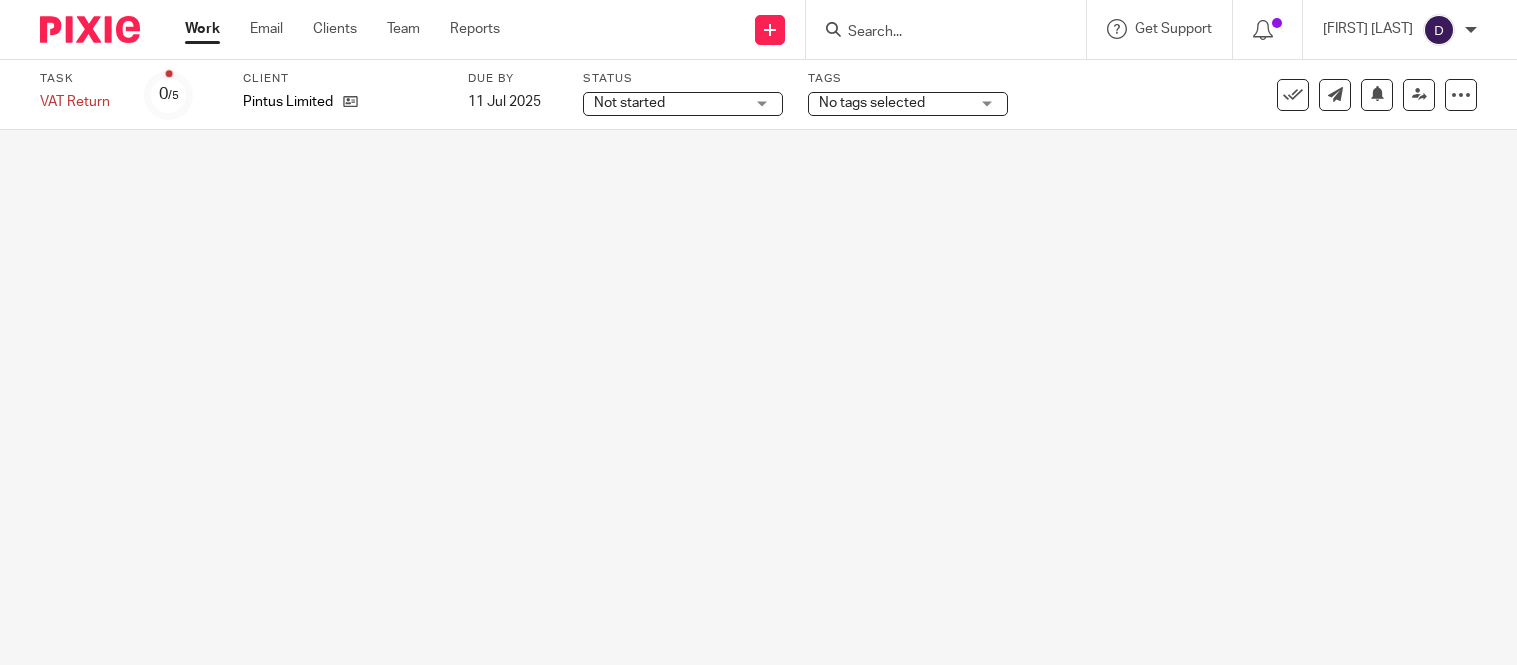 scroll, scrollTop: 0, scrollLeft: 0, axis: both 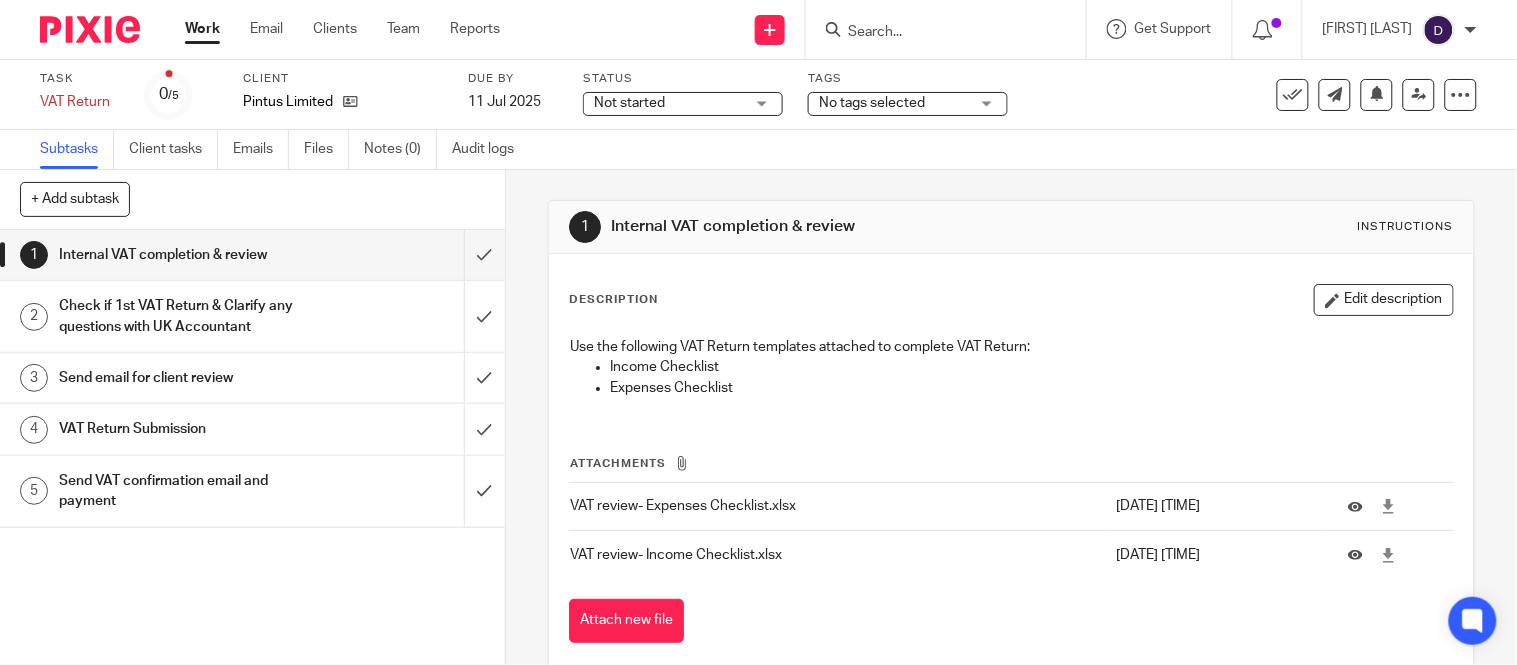 click on "Send email for client review" at bounding box center [187, 378] 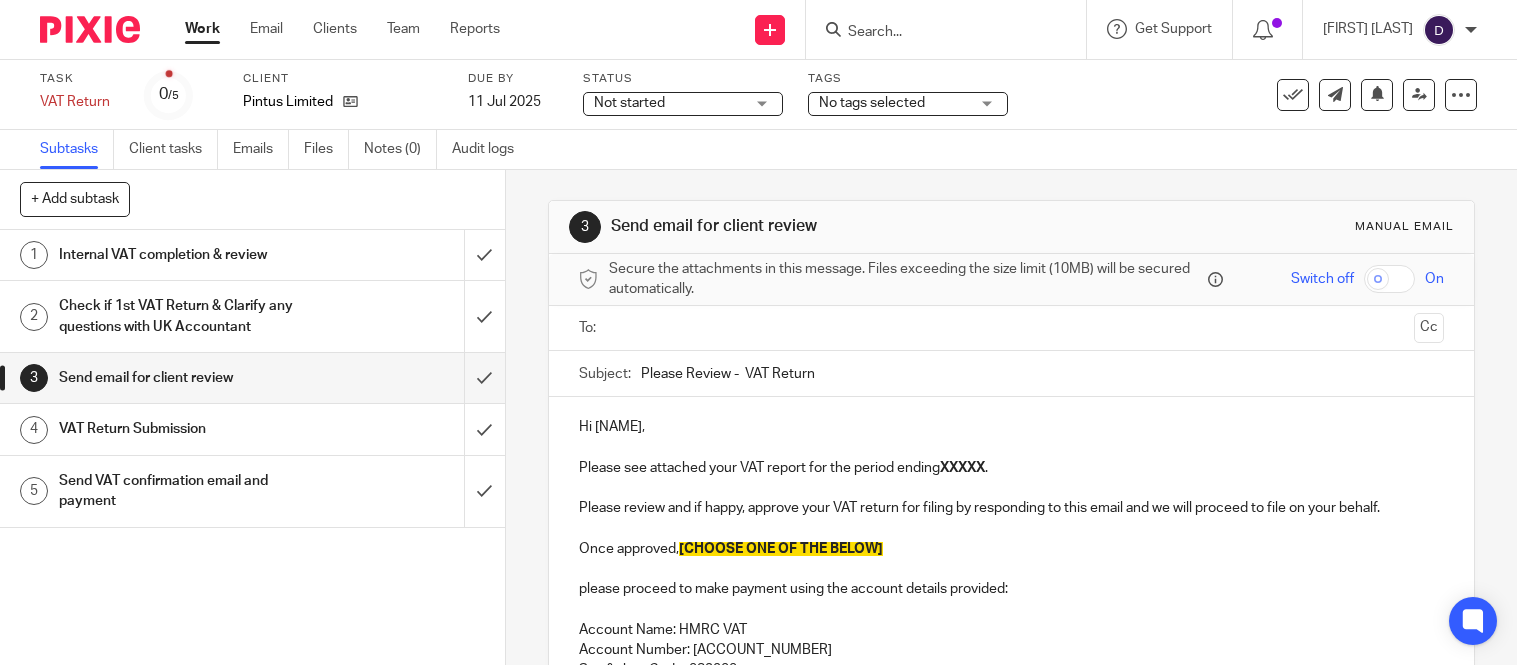 scroll, scrollTop: 0, scrollLeft: 0, axis: both 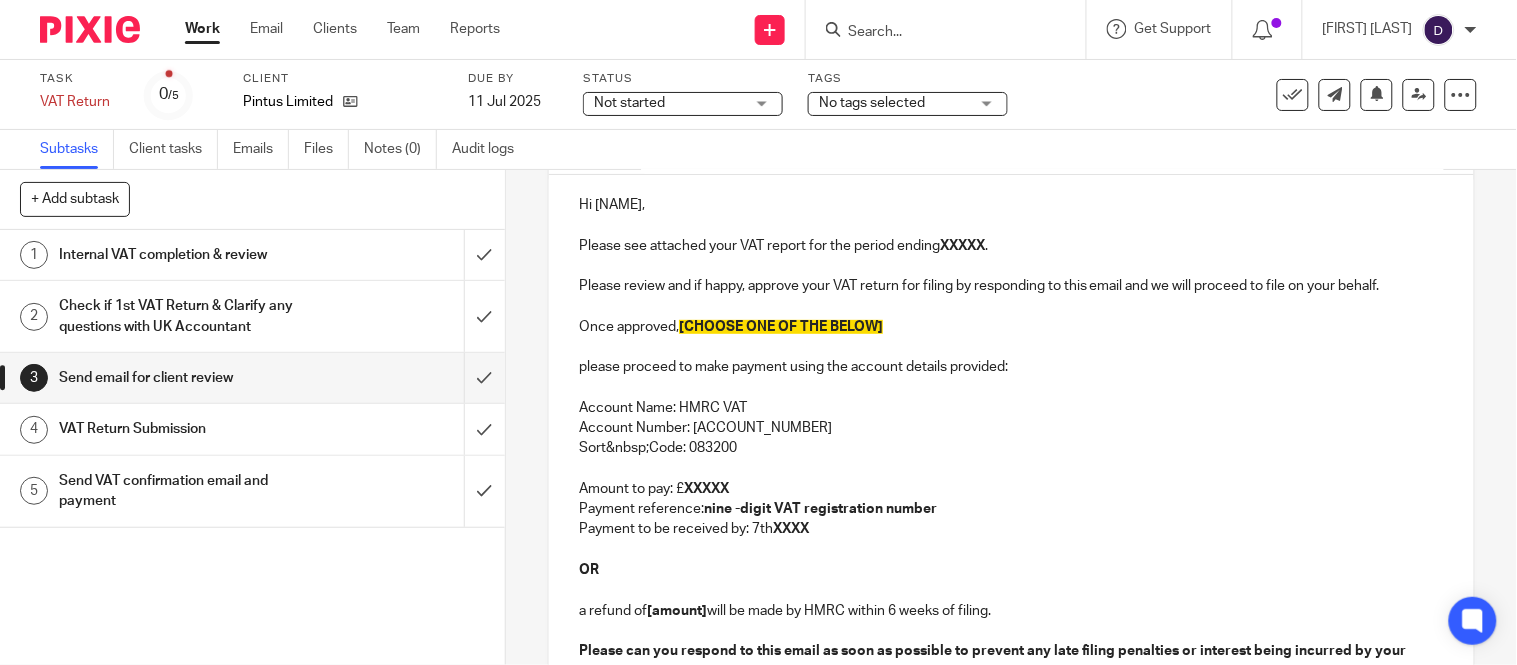 click on "Please see attached your VAT report for the period ending  XXXXX ." at bounding box center (1011, 256) 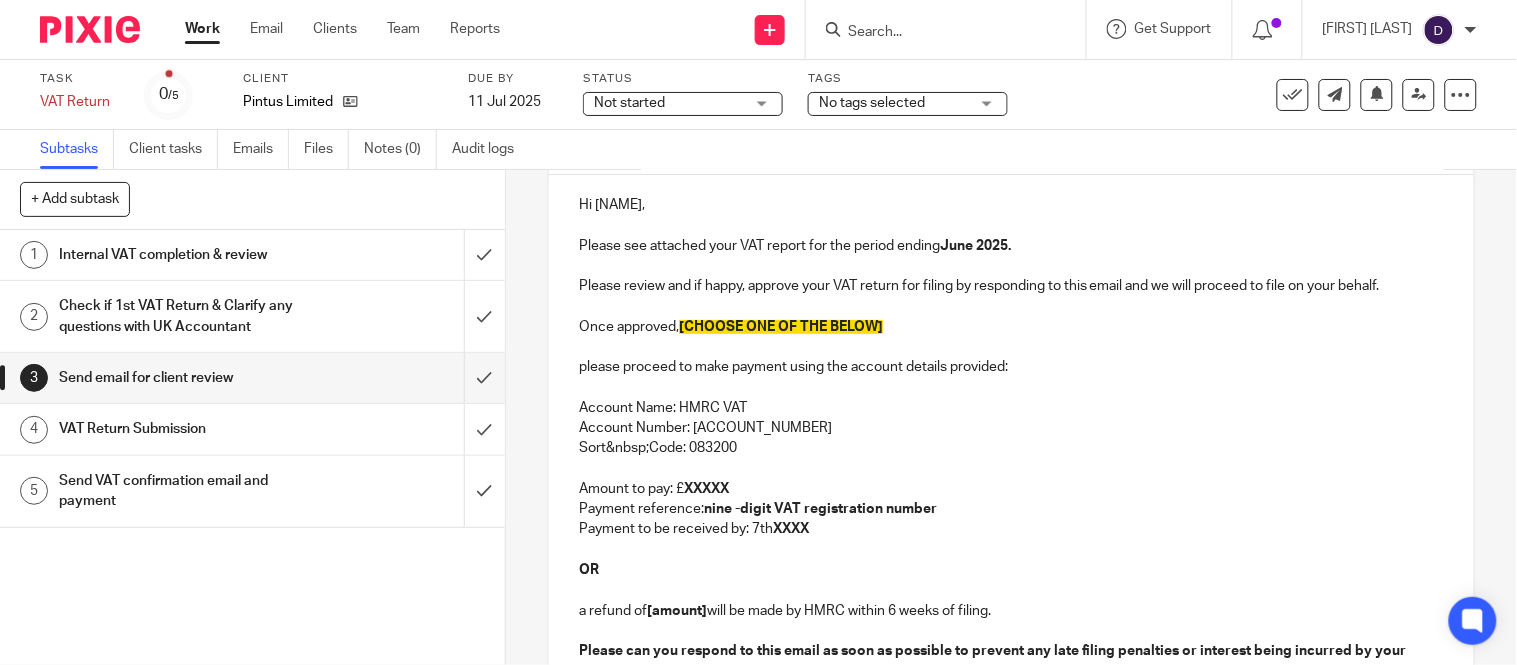 click on "Once approved,  [CHOOSE ONE OF THE BELOW] please proceed to make payment using the account details provided:" at bounding box center (1011, 357) 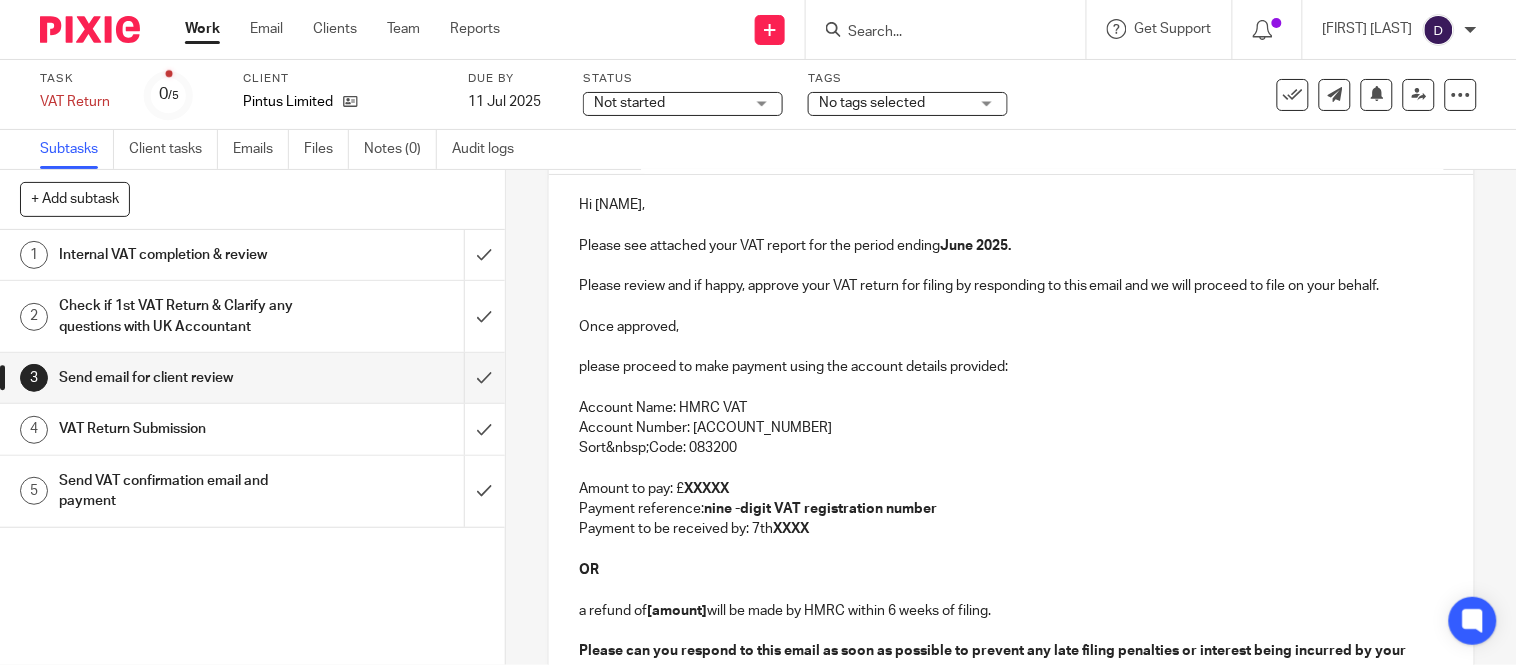 click on "Once approved,  please proceed to make payment using the account details provided:" at bounding box center [1011, 357] 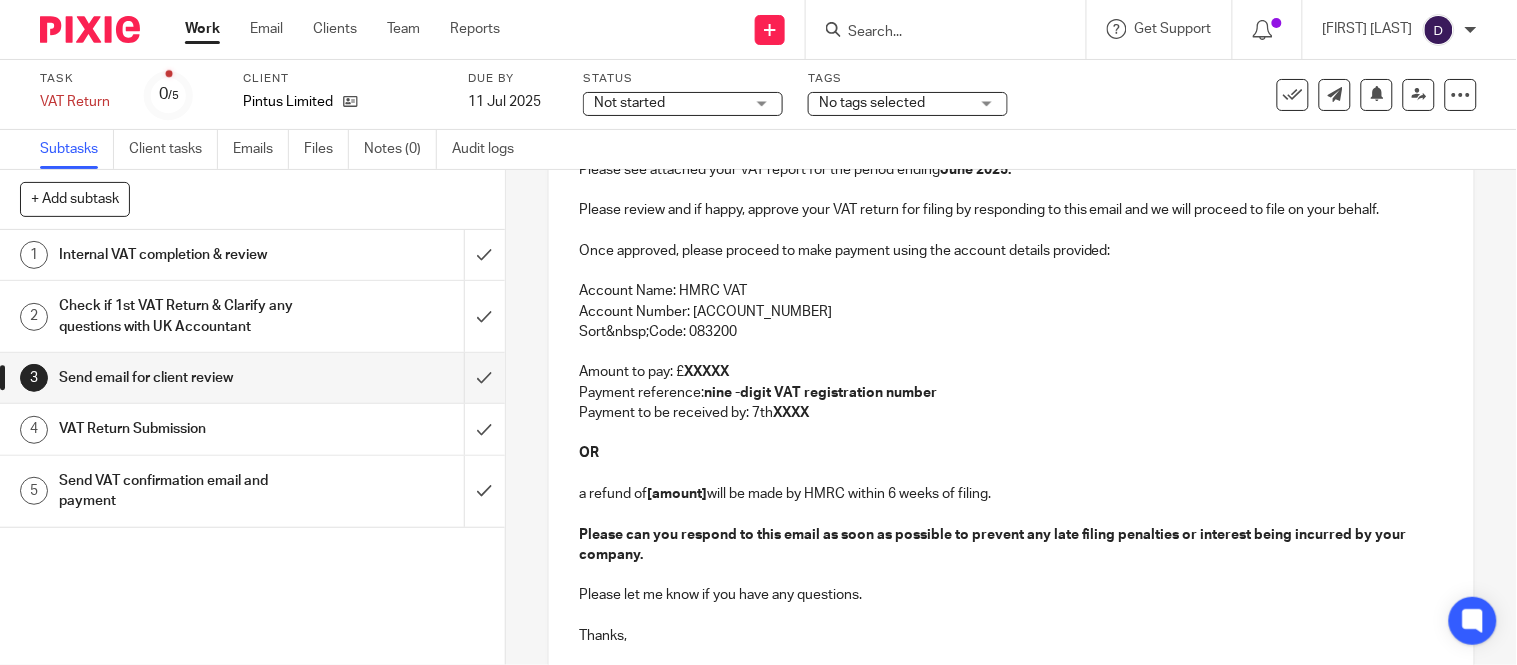 scroll, scrollTop: 444, scrollLeft: 0, axis: vertical 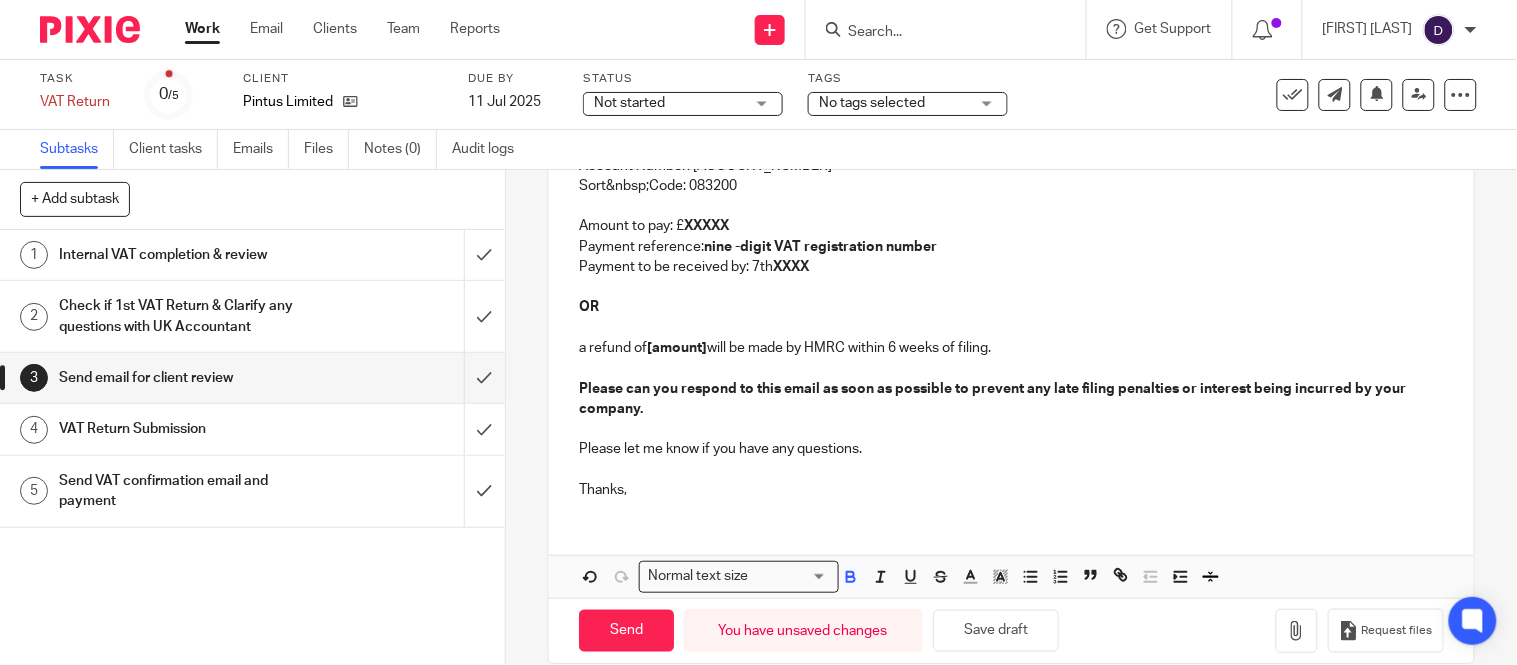 drag, startPoint x: 1000, startPoint y: 343, endPoint x: 554, endPoint y: 284, distance: 449.88553 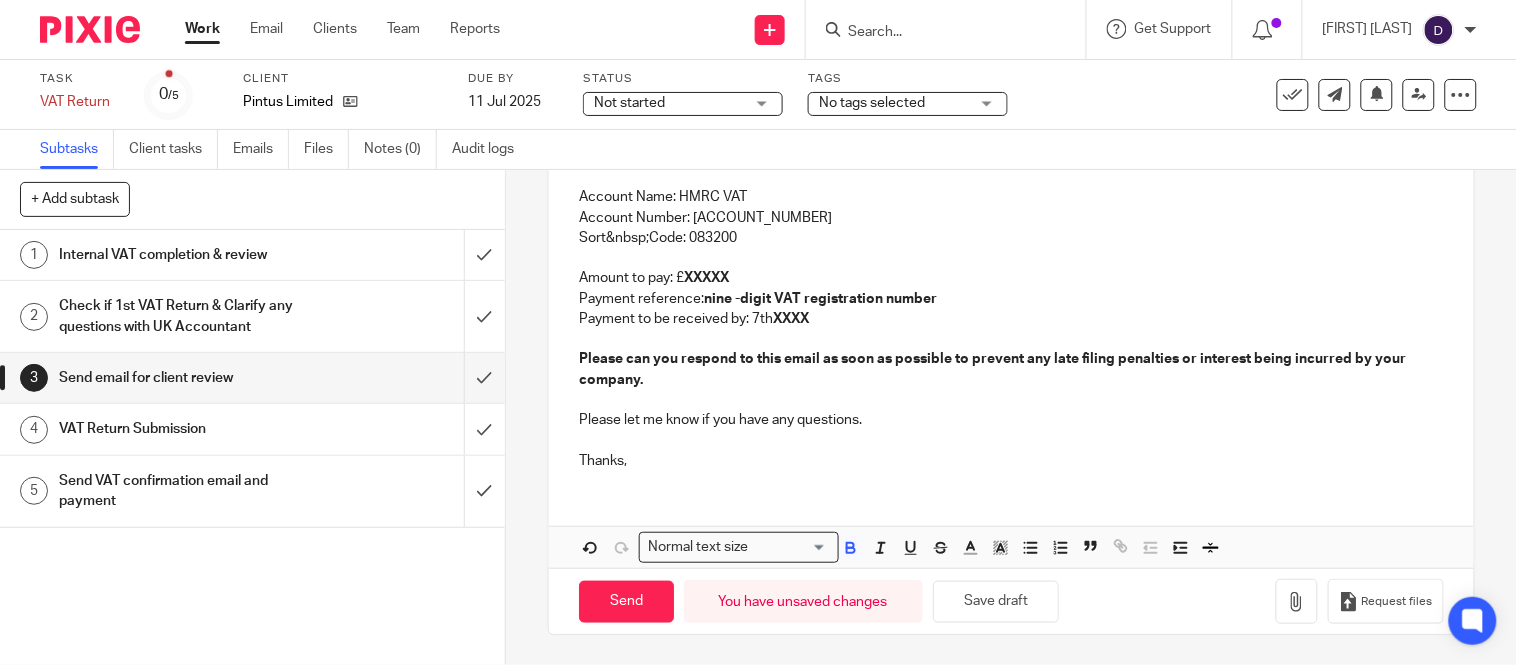 scroll, scrollTop: 282, scrollLeft: 0, axis: vertical 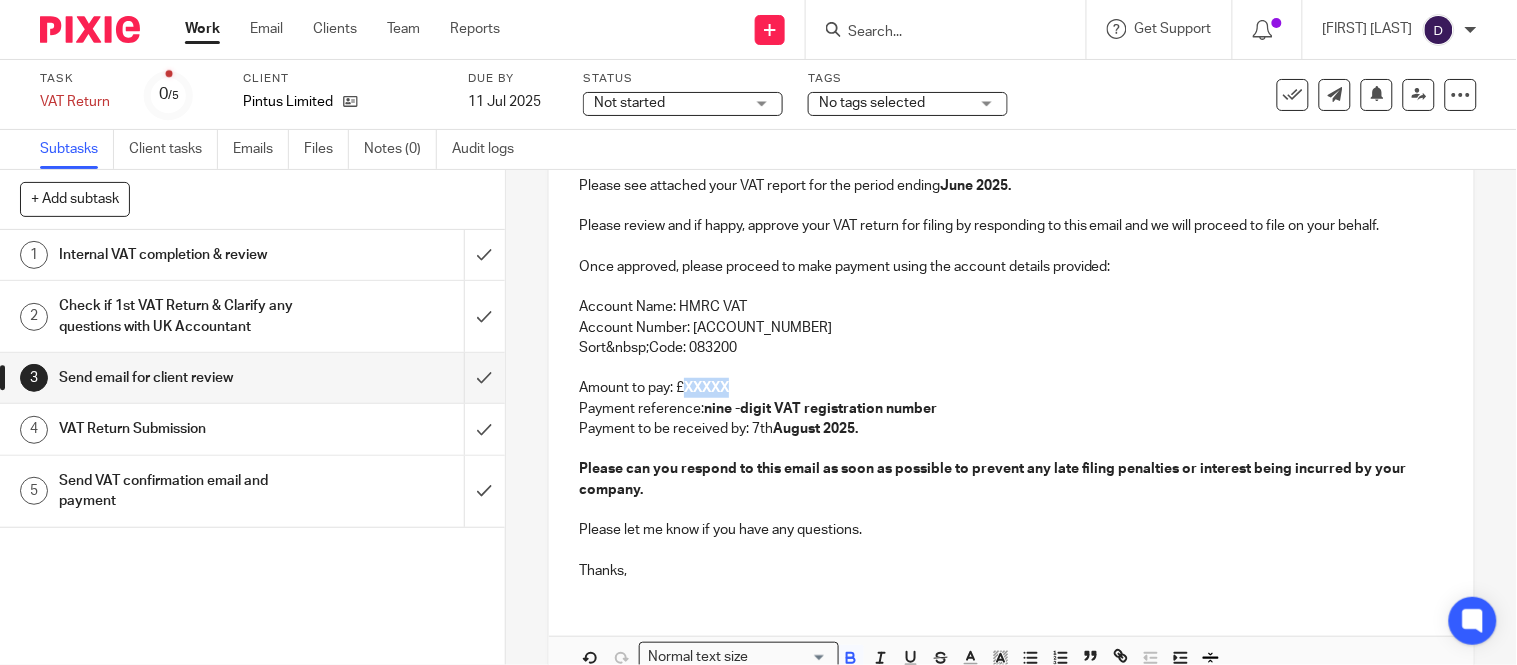 drag, startPoint x: 726, startPoint y: 382, endPoint x: 681, endPoint y: 382, distance: 45 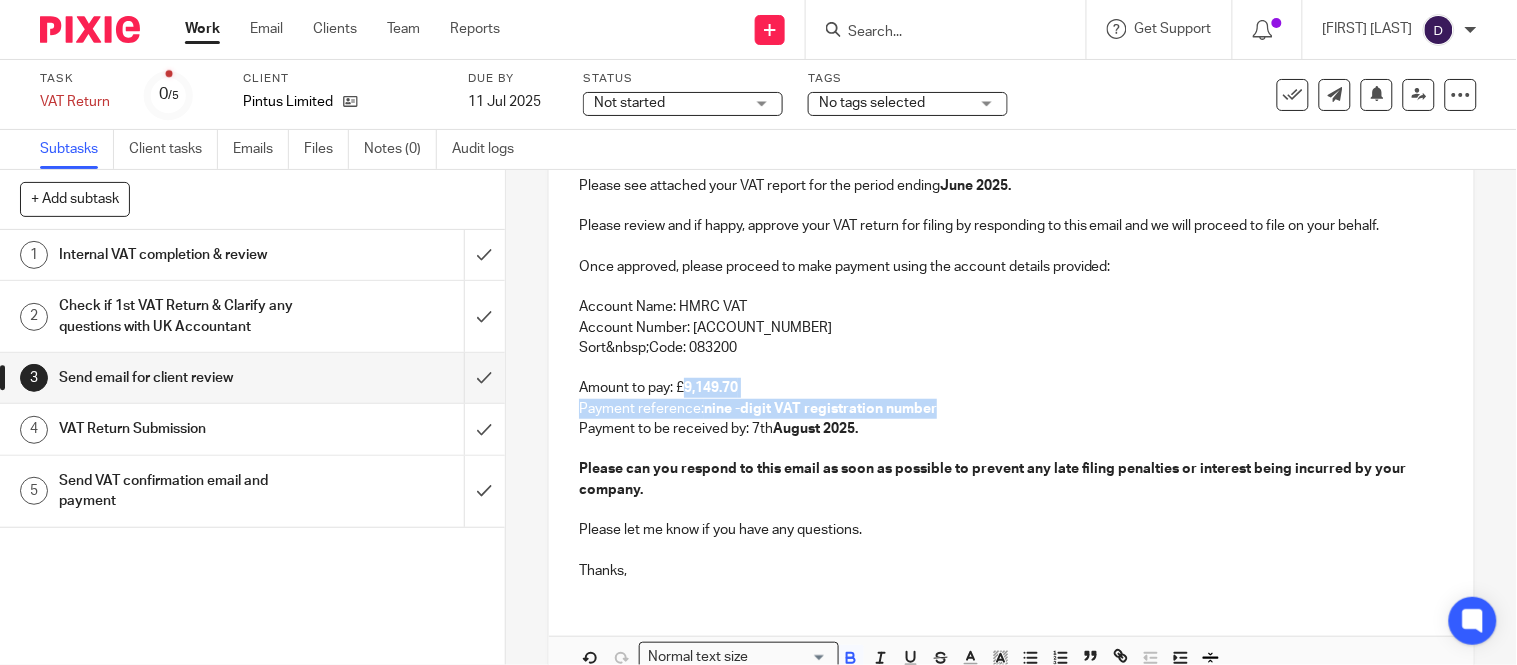 drag, startPoint x: 933, startPoint y: 404, endPoint x: 808, endPoint y: 398, distance: 125.14392 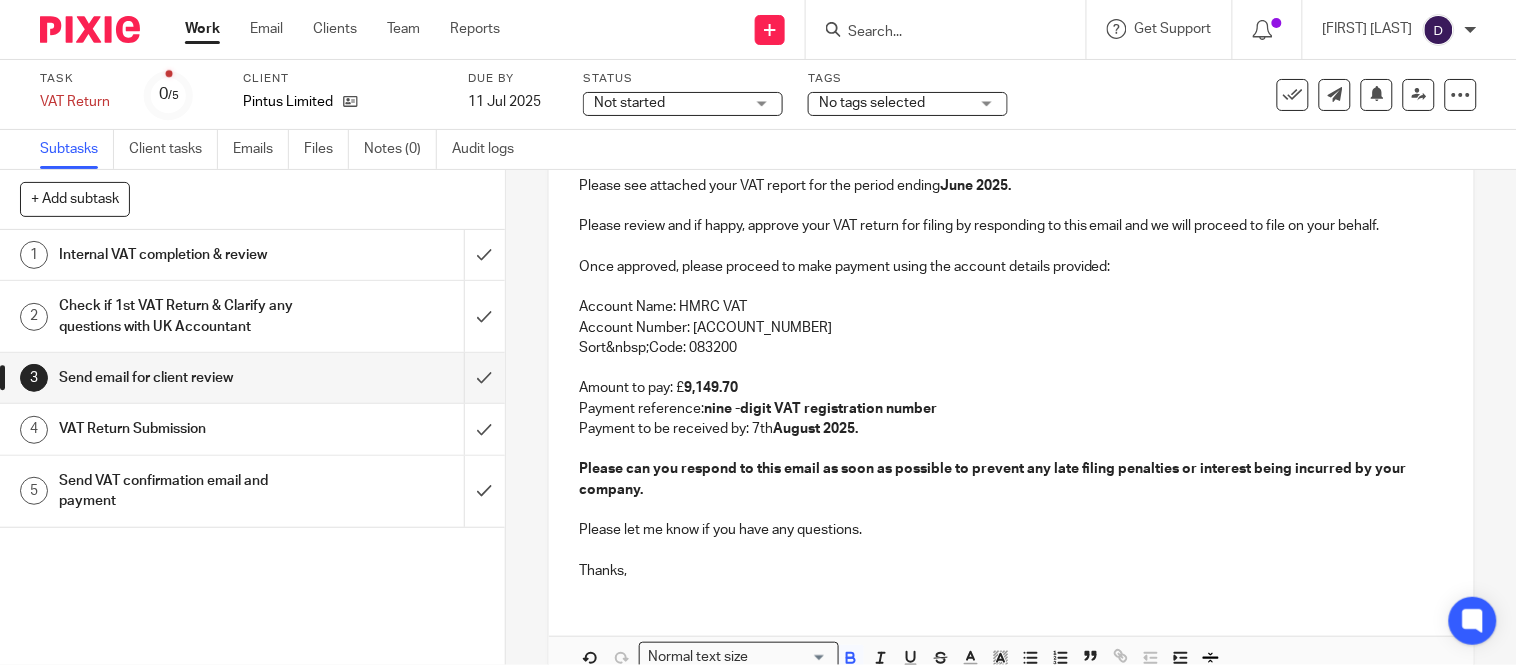 type 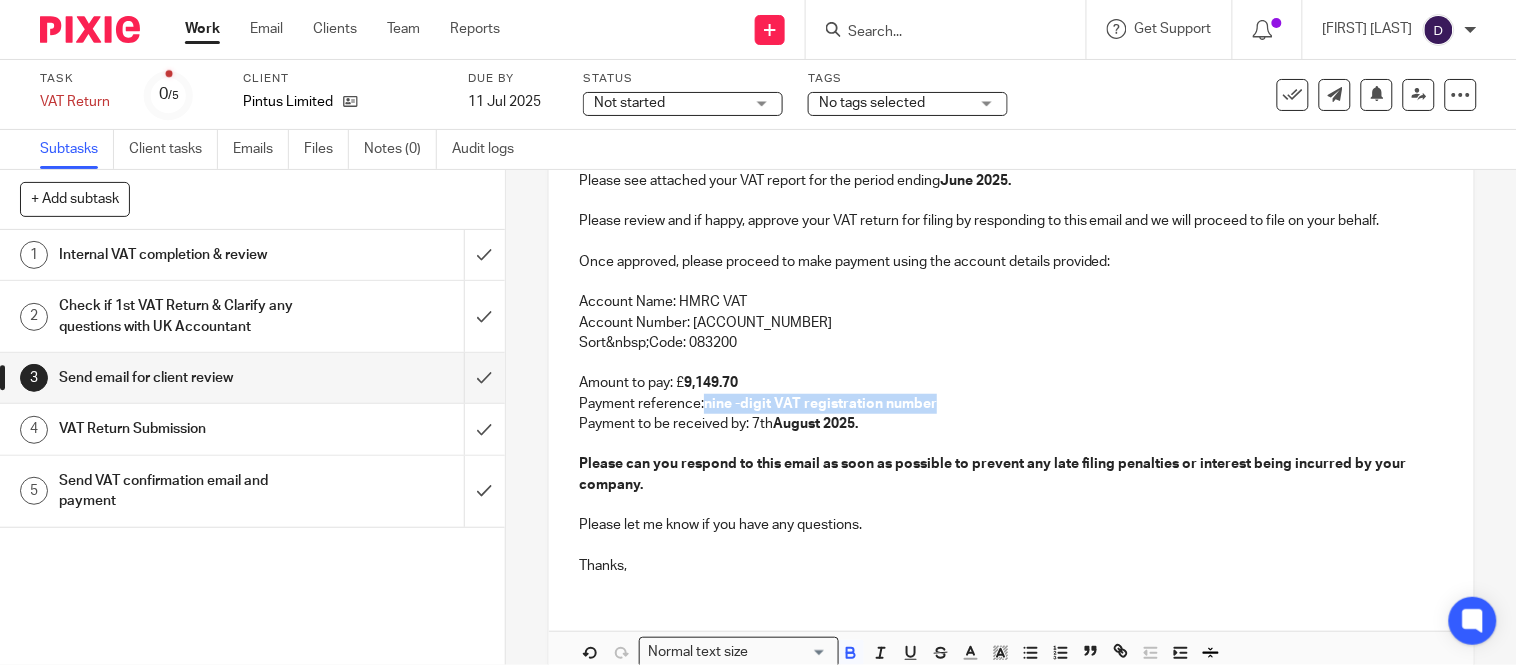 drag, startPoint x: 927, startPoint y: 401, endPoint x: 698, endPoint y: 403, distance: 229.00873 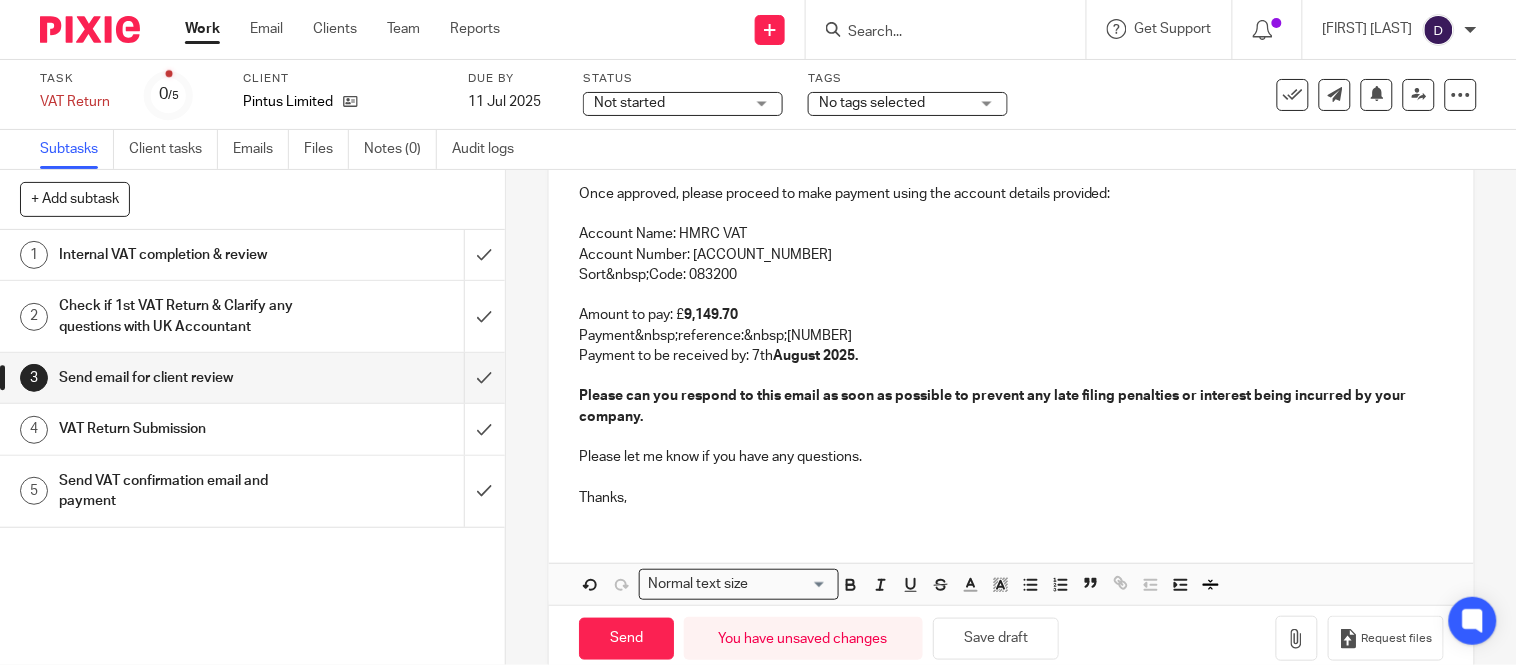 scroll, scrollTop: 393, scrollLeft: 0, axis: vertical 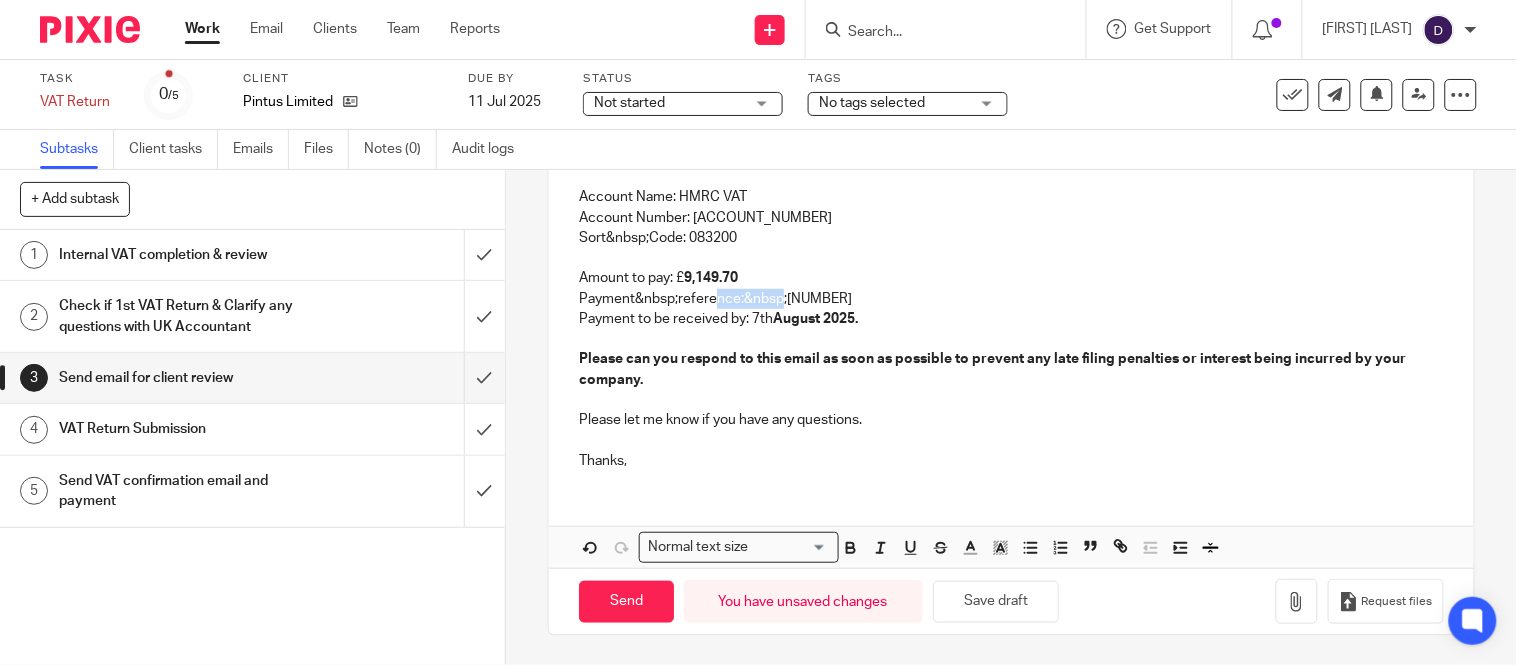 drag, startPoint x: 773, startPoint y: 300, endPoint x: 698, endPoint y: 305, distance: 75.16648 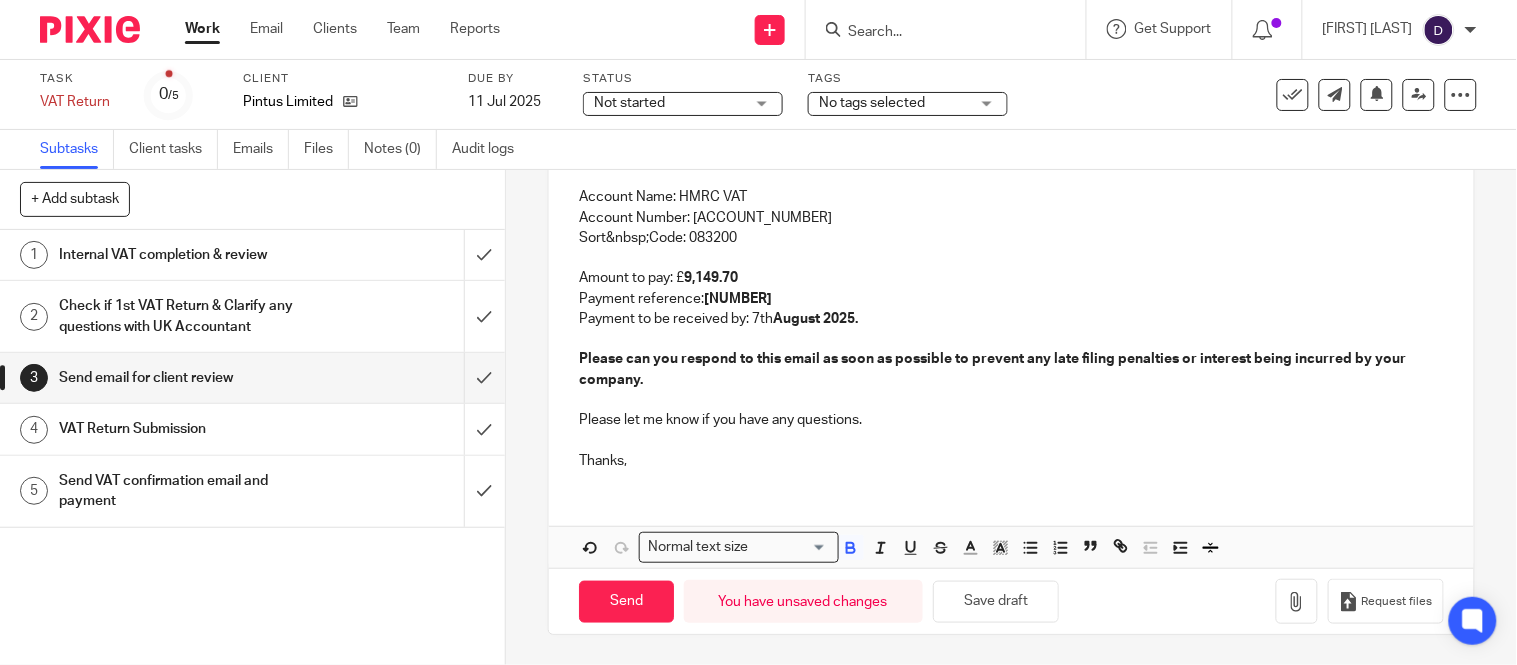 click on "Account&nbsp;Number: 11963155 Sort&nbsp;Code: 083200 Amount to pay: £ 9,149.70 Payment&nbsp;reference:&nbsp;126707907 Payment to be received by: 7th  August 2025. Please can you respond to this email as soon as possible to prevent any late filing penalties or interest being incurred by your company." at bounding box center [1011, 299] 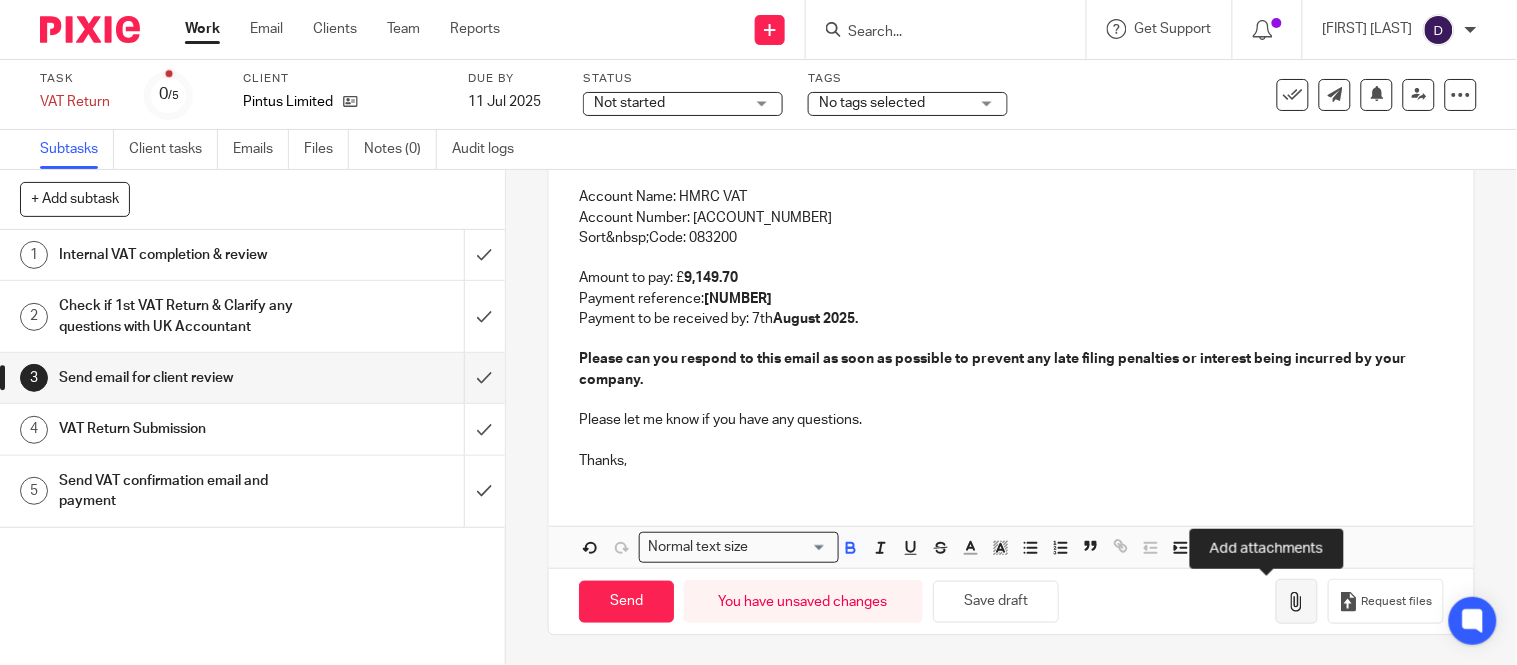 click at bounding box center (1297, 602) 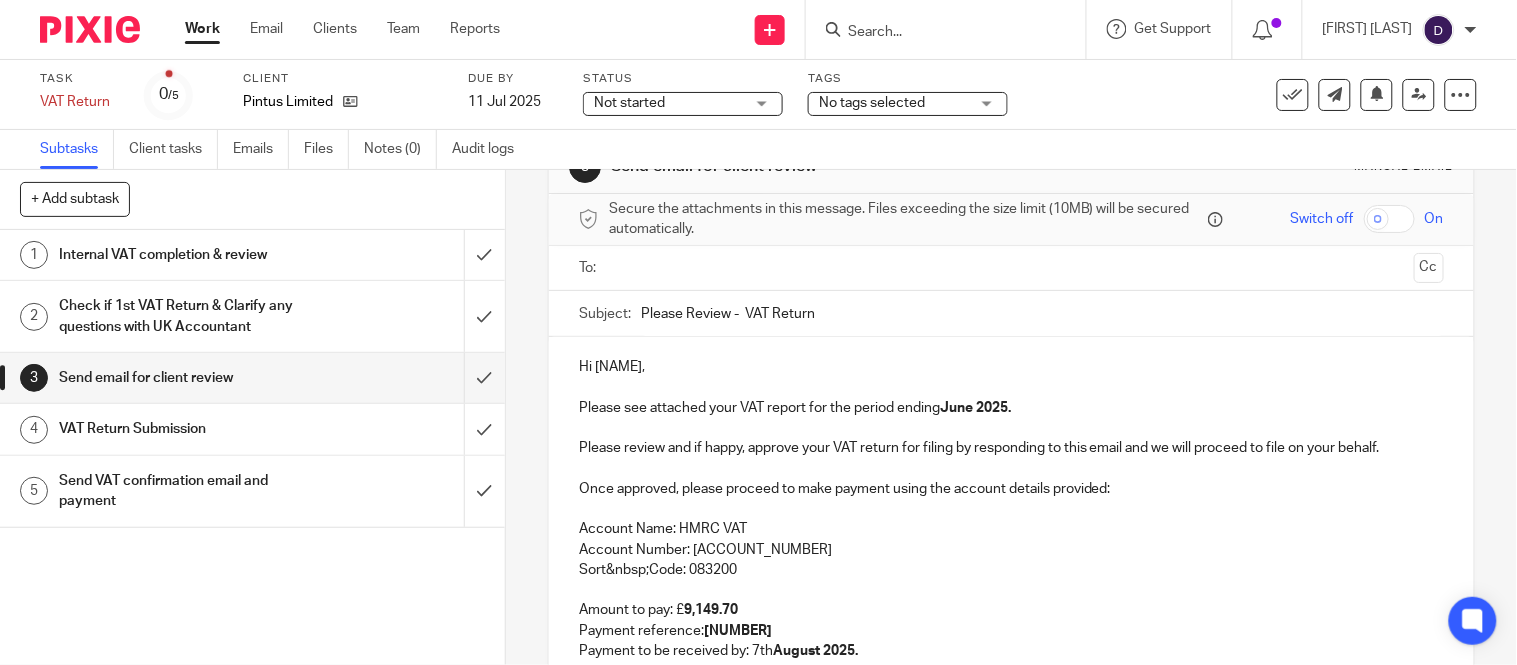 scroll, scrollTop: 0, scrollLeft: 0, axis: both 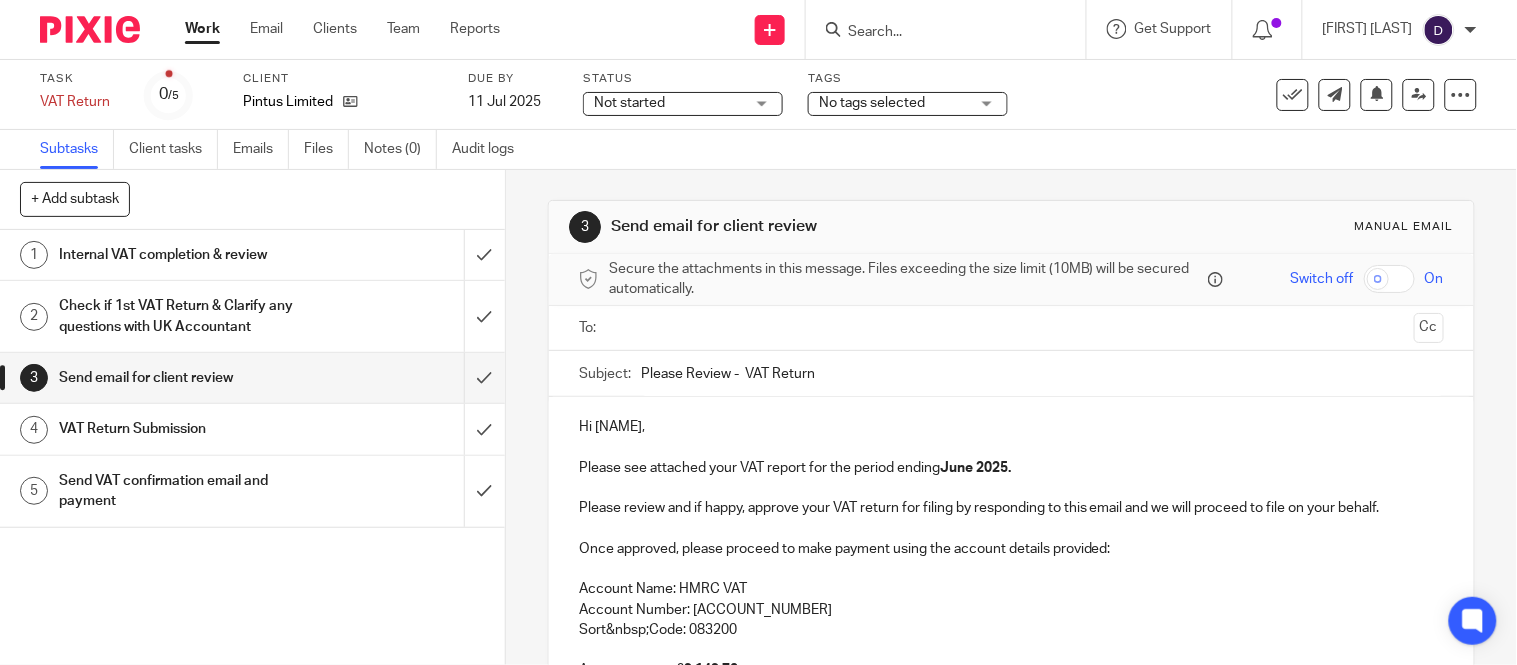 click on "Please Review -  VAT Return" at bounding box center [1042, 373] 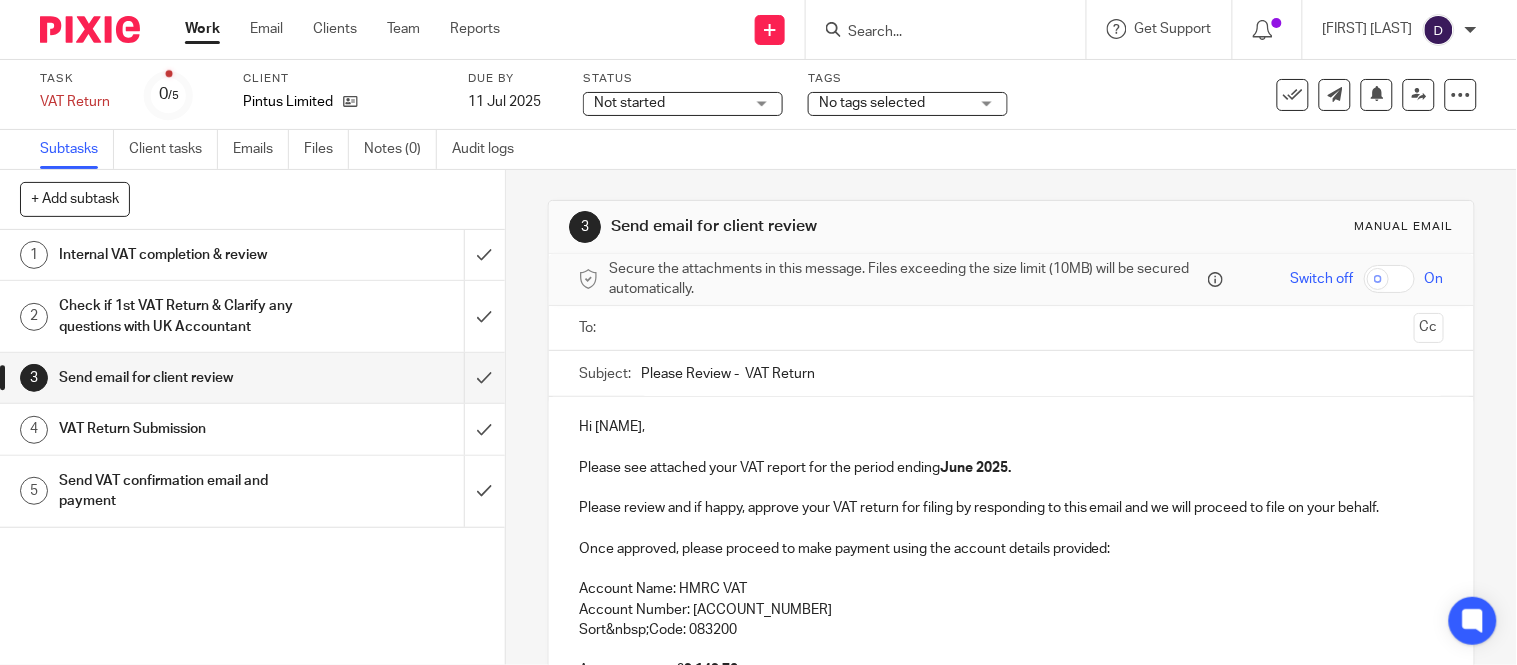 click on "Please Review -  VAT Return" at bounding box center (1042, 373) 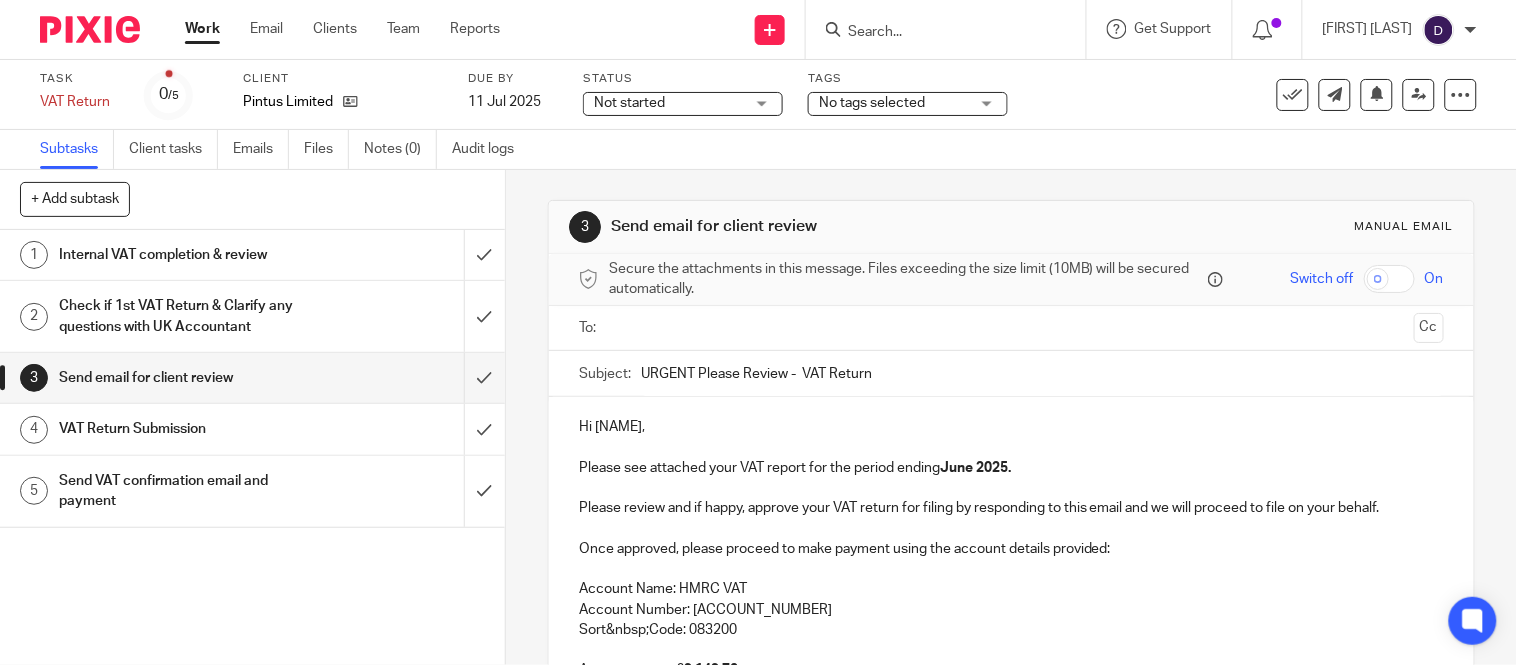 click on "URGENT Please Review -  VAT Return" at bounding box center [1042, 373] 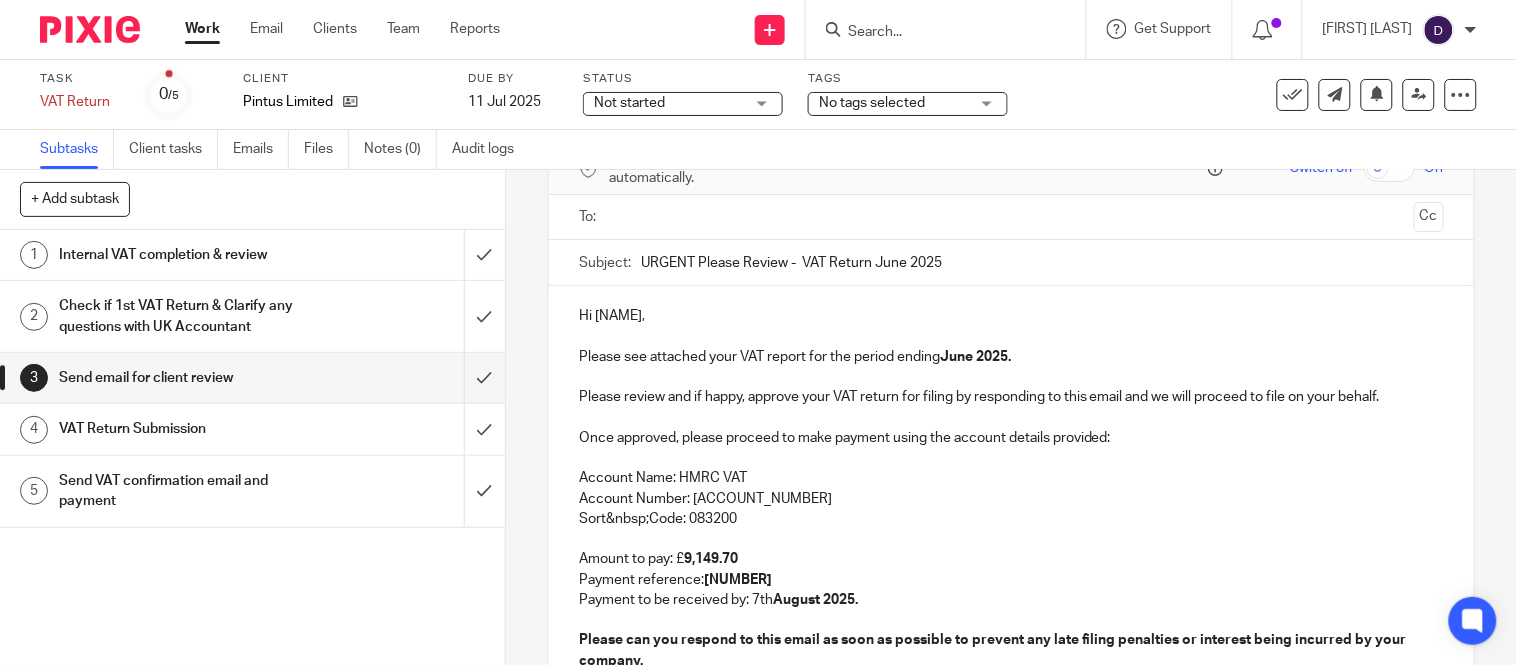 scroll, scrollTop: 222, scrollLeft: 0, axis: vertical 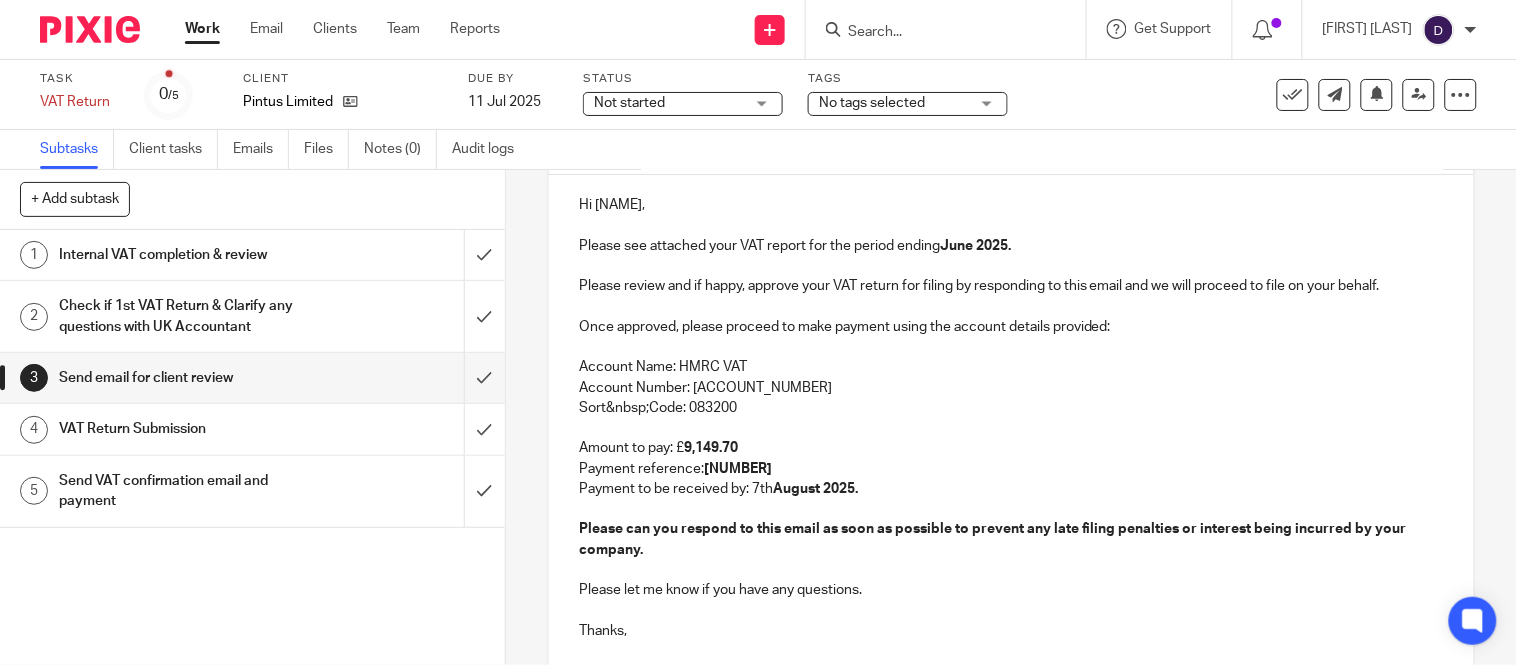 type on "URGENT Please Review -  VAT Return June 2025" 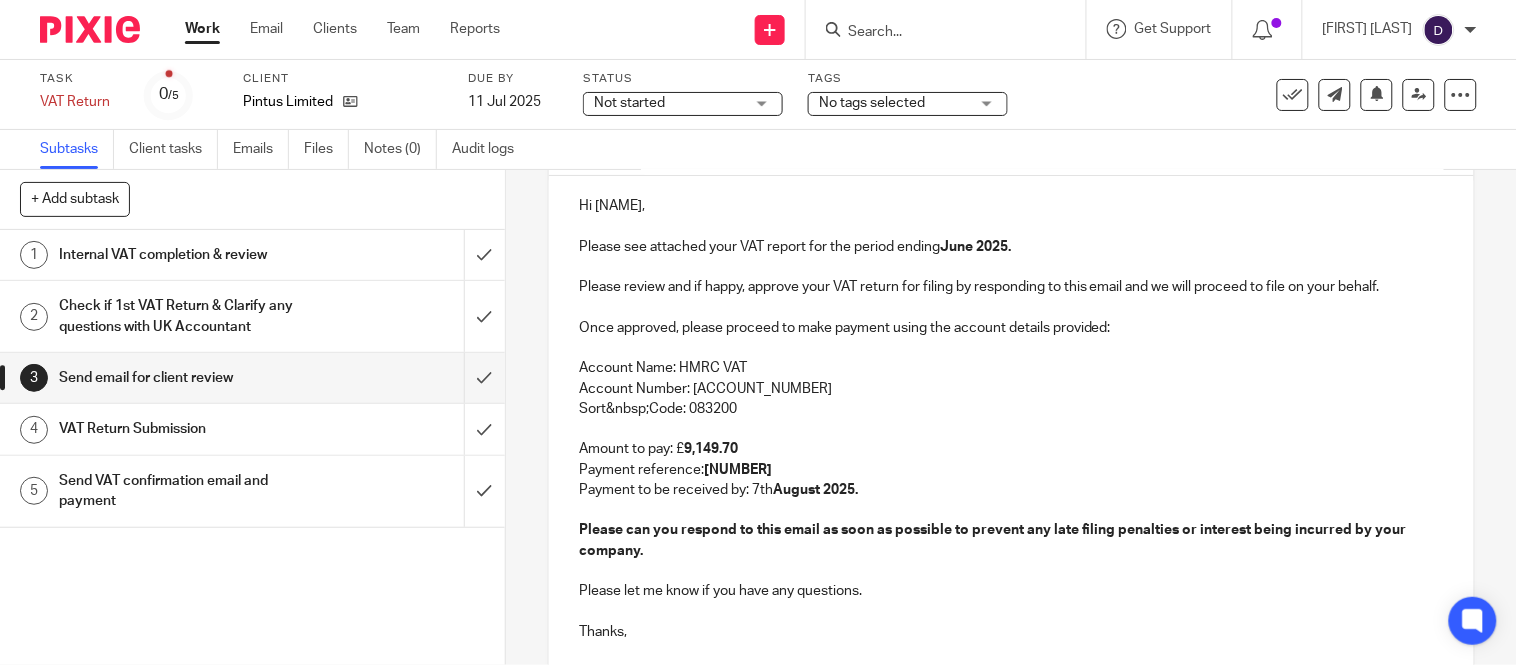 scroll, scrollTop: 213, scrollLeft: 0, axis: vertical 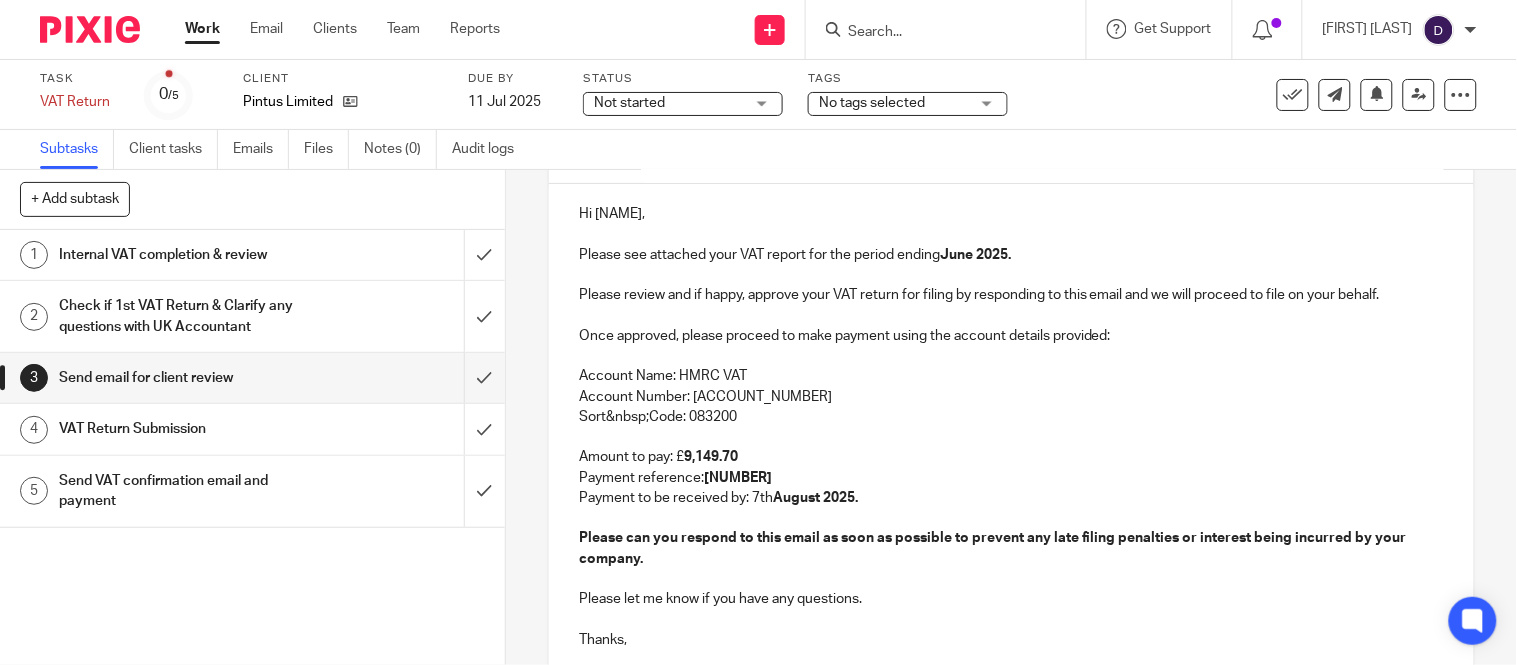 click on "Account&nbsp;Number: 11963155 Sort&nbsp;Code: 083200 Amount to pay: £ 9,149.70 Payment&nbsp;reference:&nbsp;126707907 Payment to be received by: 7th  August 2025. Please can you respond to this email as soon as possible to prevent any late filing penalties or interest being incurred by your company." at bounding box center (1011, 478) 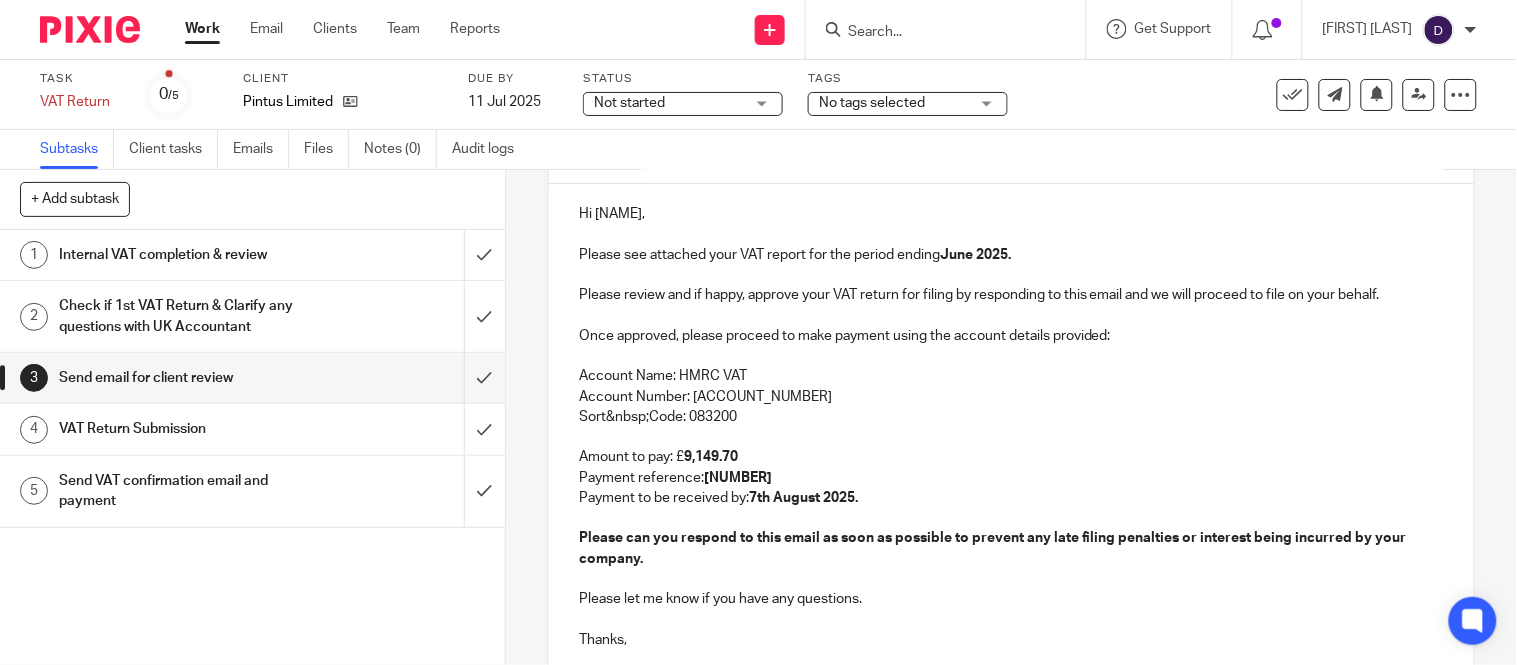 click on "Account Number: [ACCOUNT_NUMBER] Sort Code: [SORT_CODE] Amount to pay: £ [AMOUNT] Payment reference:  [REFERENCE] Payment to be received by:  7th   [DATE] [YEAR]. Please can you respond to this email as soon as possible to prevent any late filing penalties or interest being incurred by your company." at bounding box center (1011, 478) 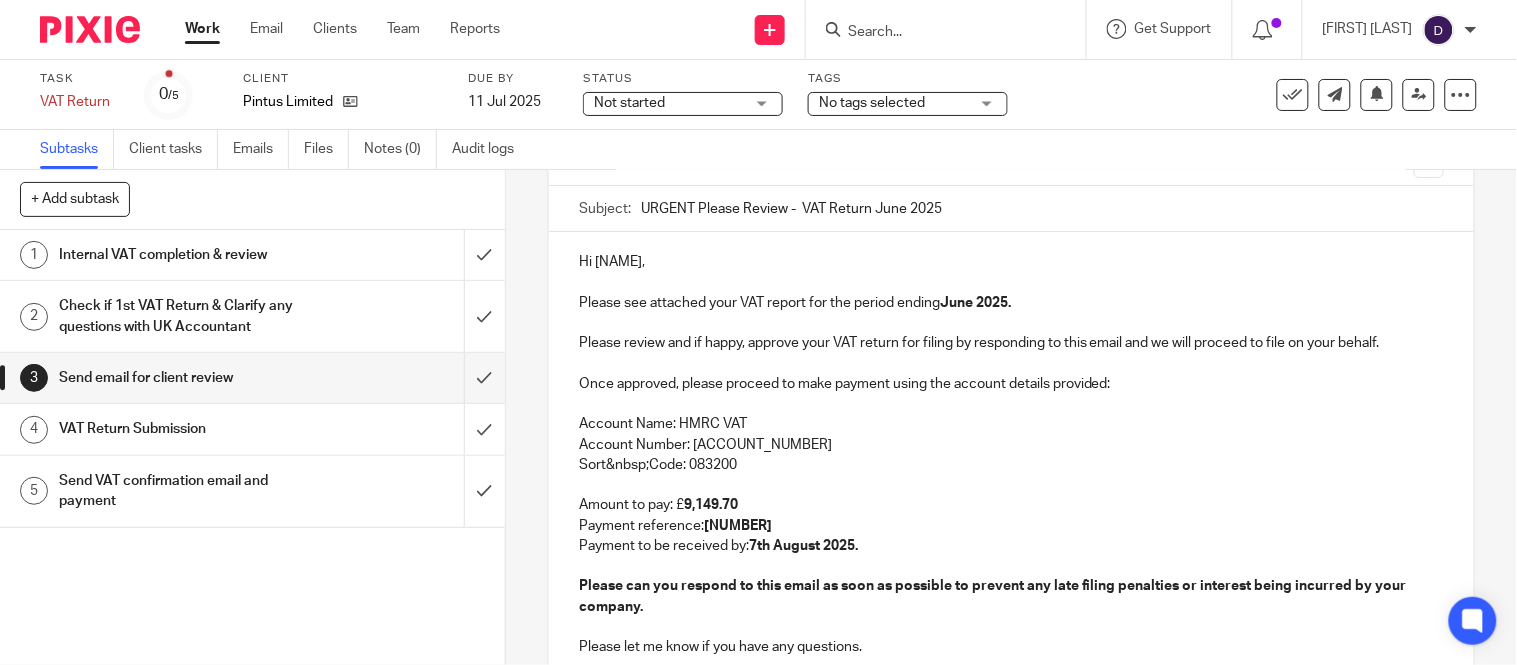 scroll, scrollTop: 167, scrollLeft: 0, axis: vertical 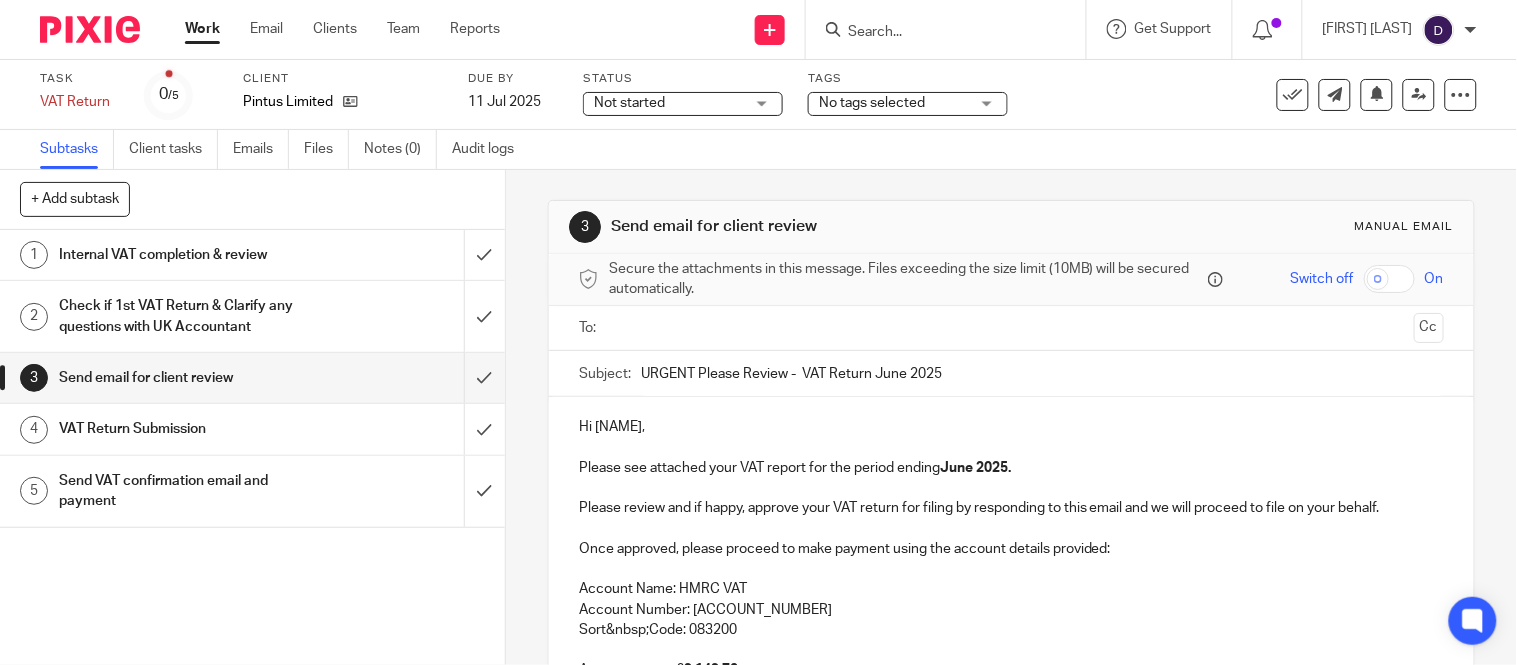 click at bounding box center (1011, 328) 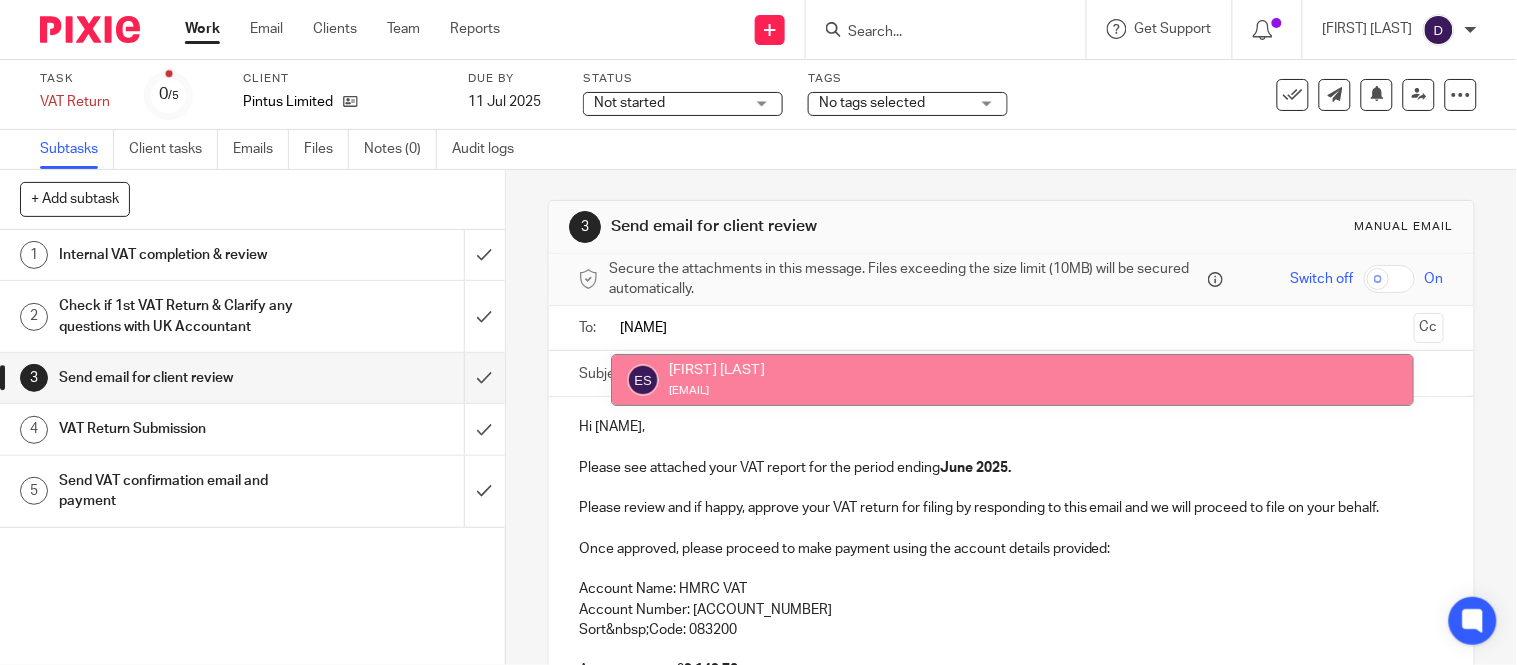 type on "[NAME]" 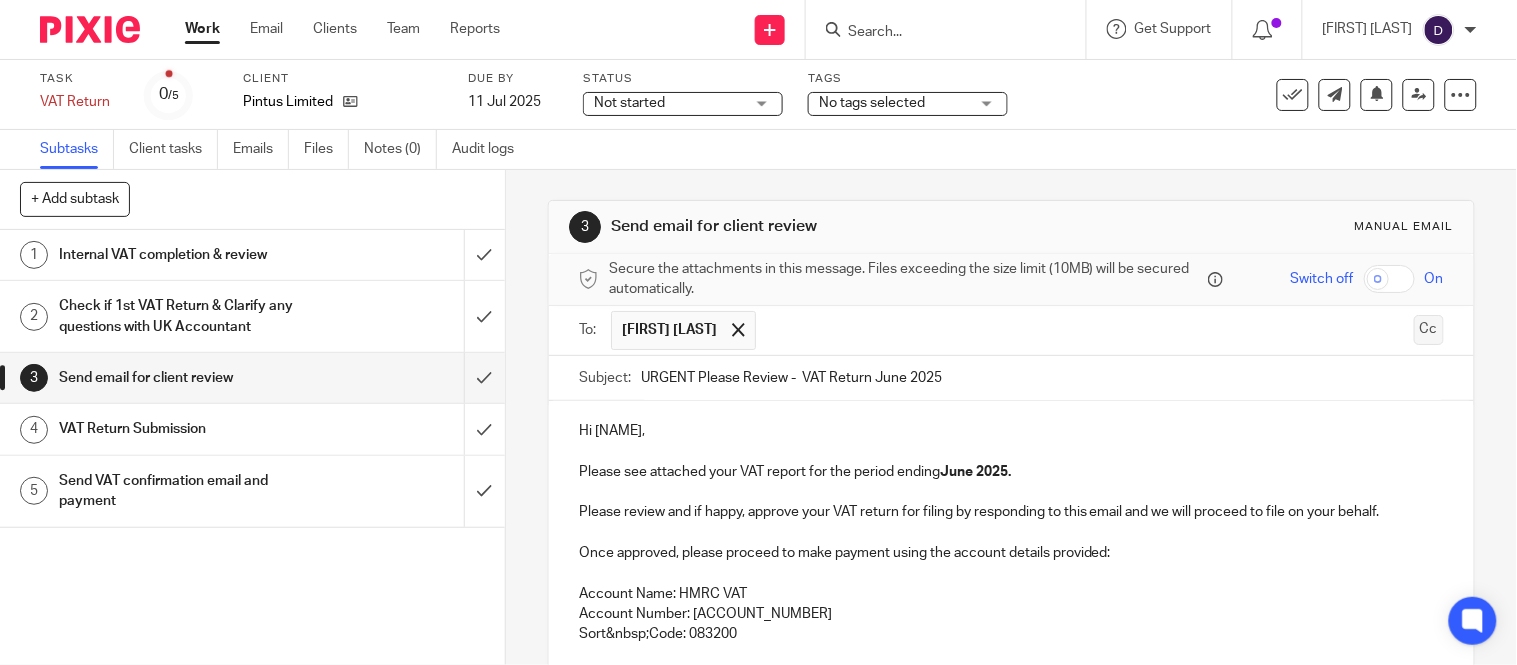 click on "Cc" at bounding box center (1429, 330) 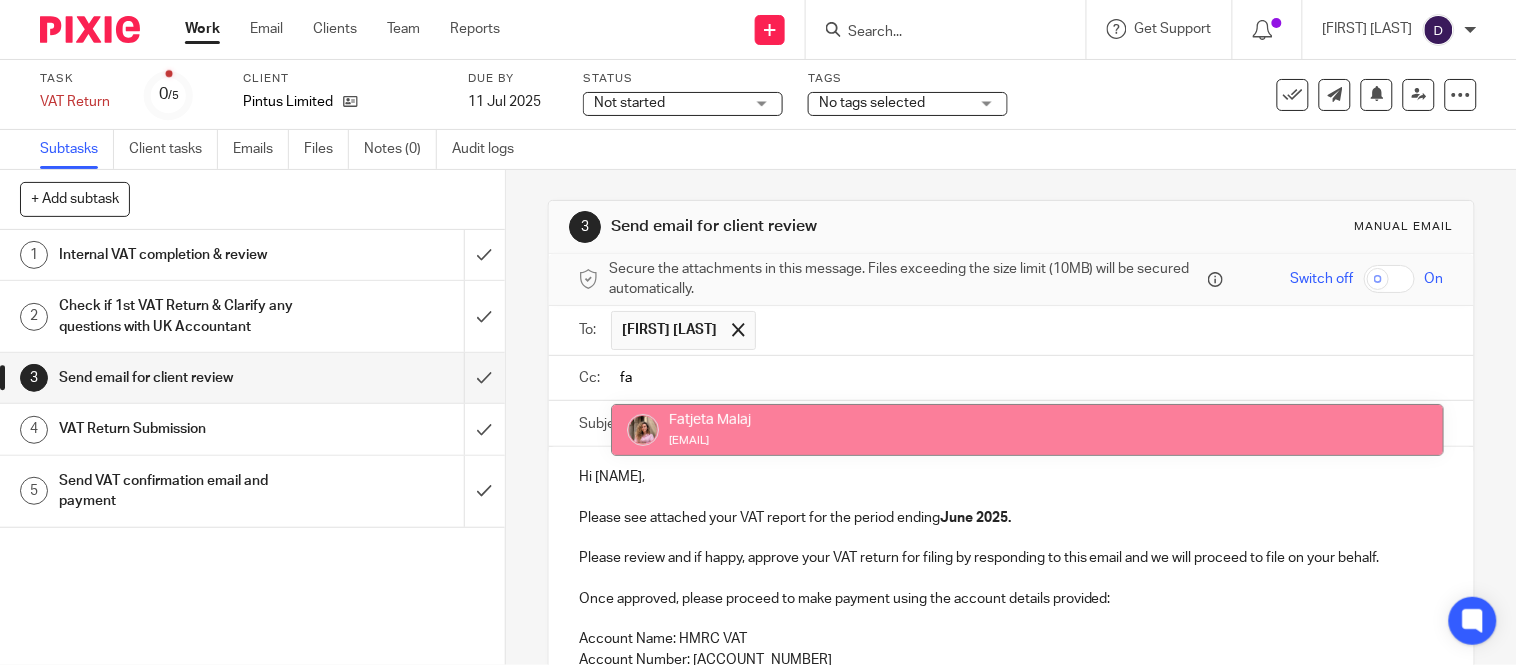 type on "f" 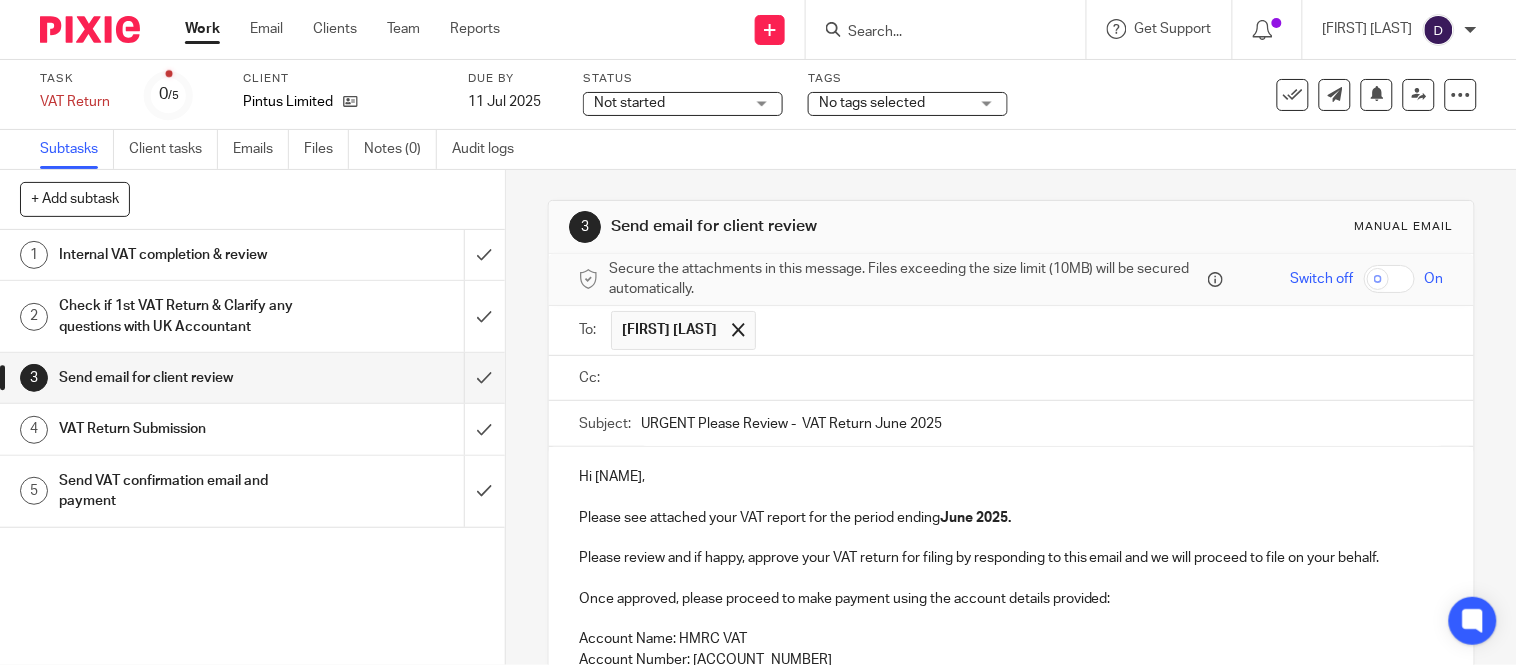 paste on "[EMAIL]" 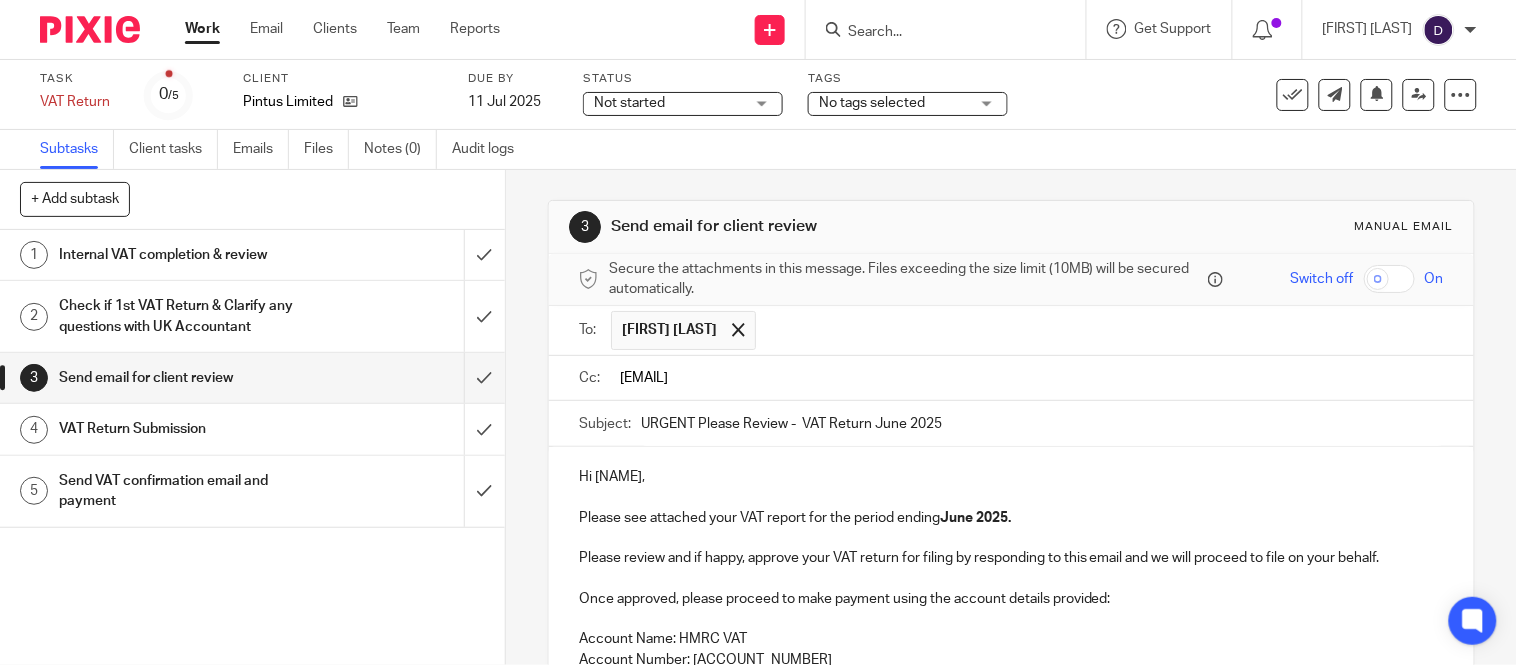 type on "[EMAIL]" 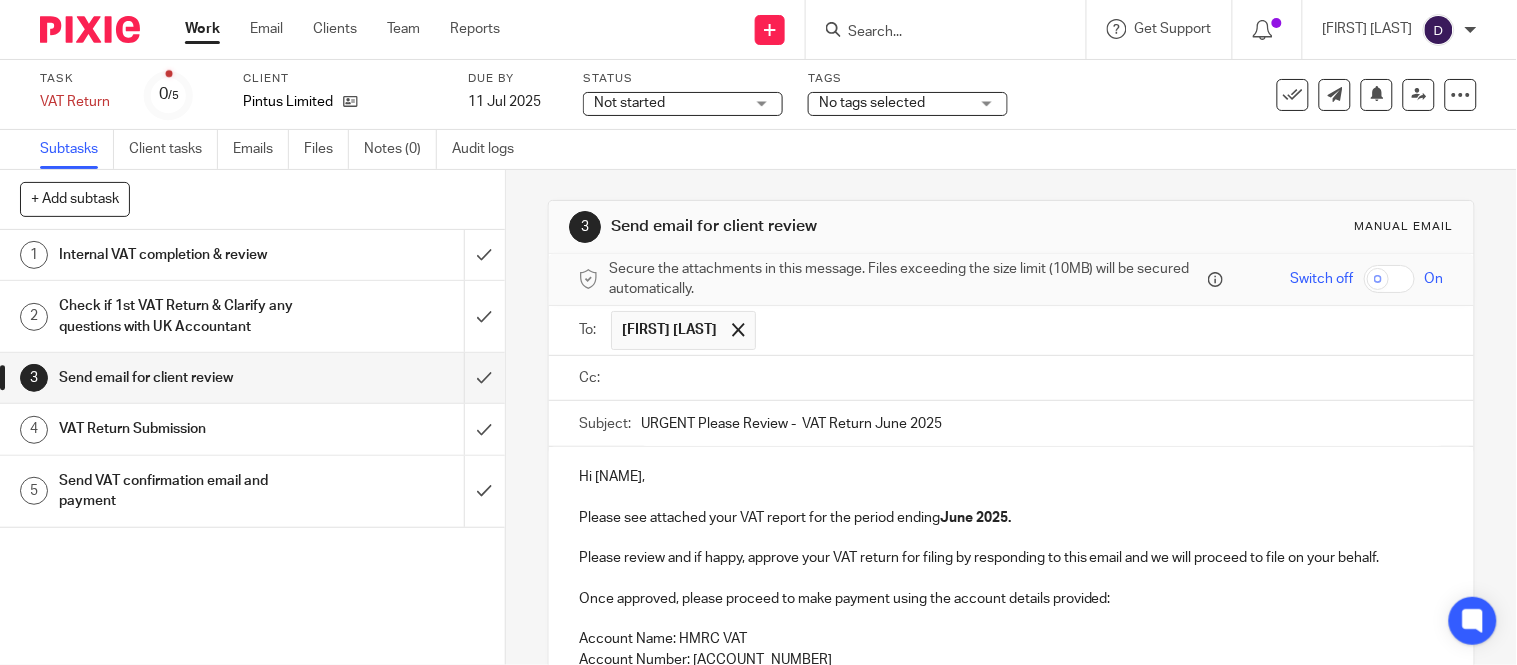 click on "Hi [FIRST] [LAST], Please see attached your VAT report for the period ending  June 2025. Please review and if happy, approve your VAT return for filing by responding to this email and we will proceed to file on your behalf. Once approved, please proceed to make payment using the account details provided: Account Name: HMRC VAT Account Number: 11963155 Sort Code: 083200 Amount to pay: £ 9,149.70 Payment reference:  126707907 Payment to be received by:  7th   August 2025. Please can you respond to this email as soon as possible to prevent any late filing penalties or interest being incurred by your company. Please let me know if you have any questions. Thanks," at bounding box center [1011, 687] 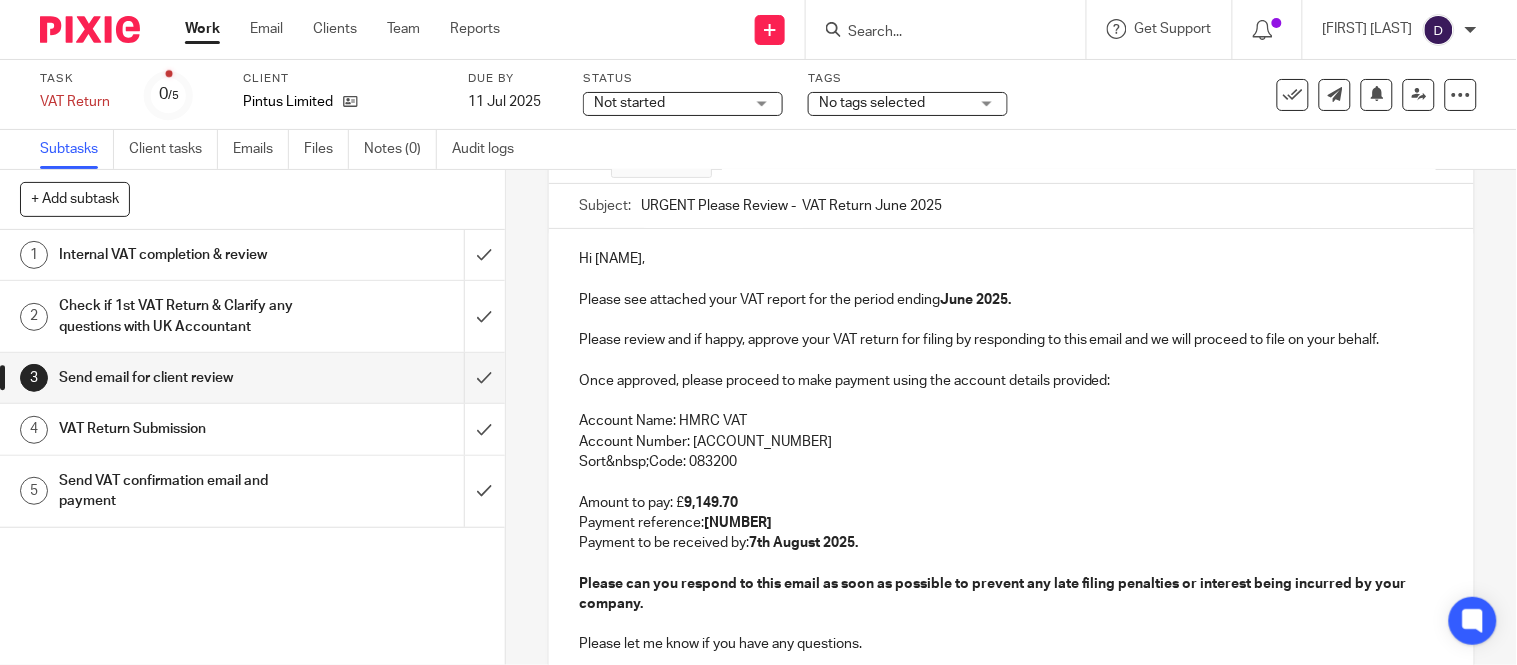 scroll, scrollTop: 333, scrollLeft: 0, axis: vertical 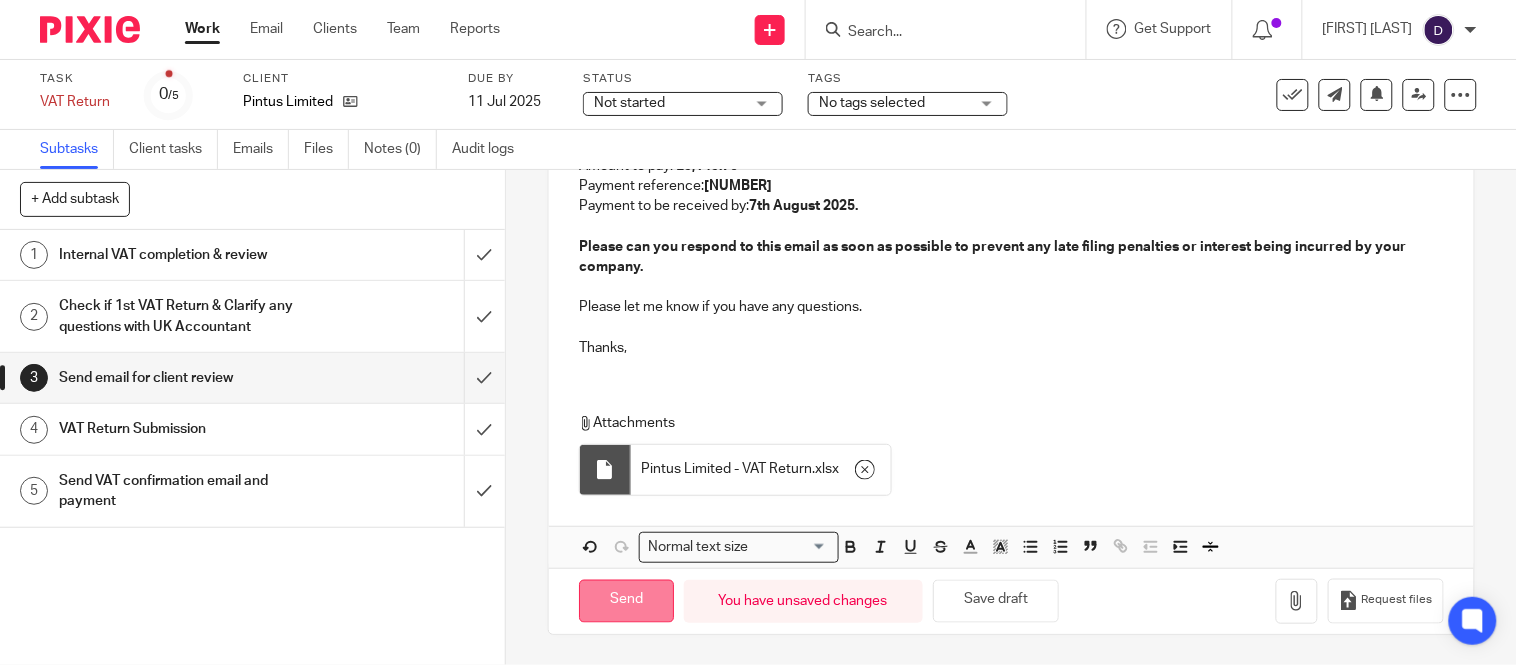 click on "Send" at bounding box center (626, 601) 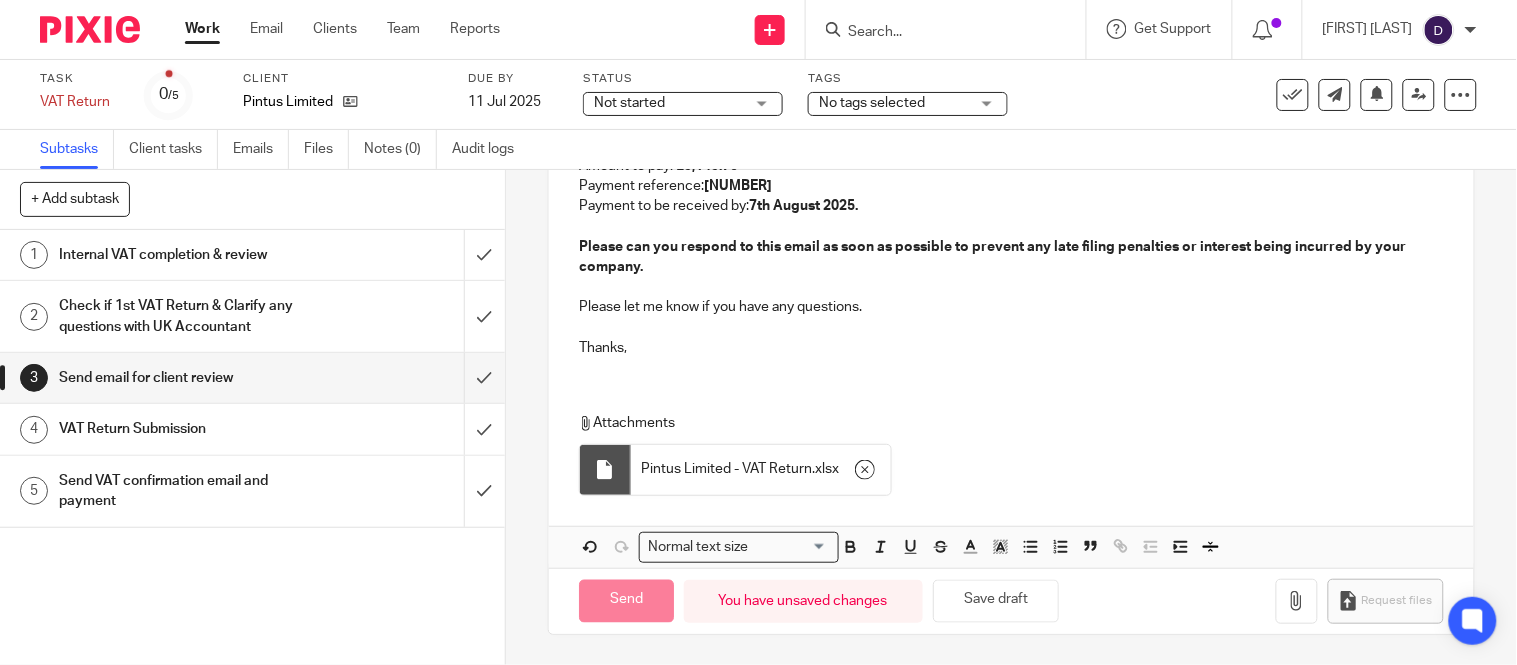 type on "Sent" 